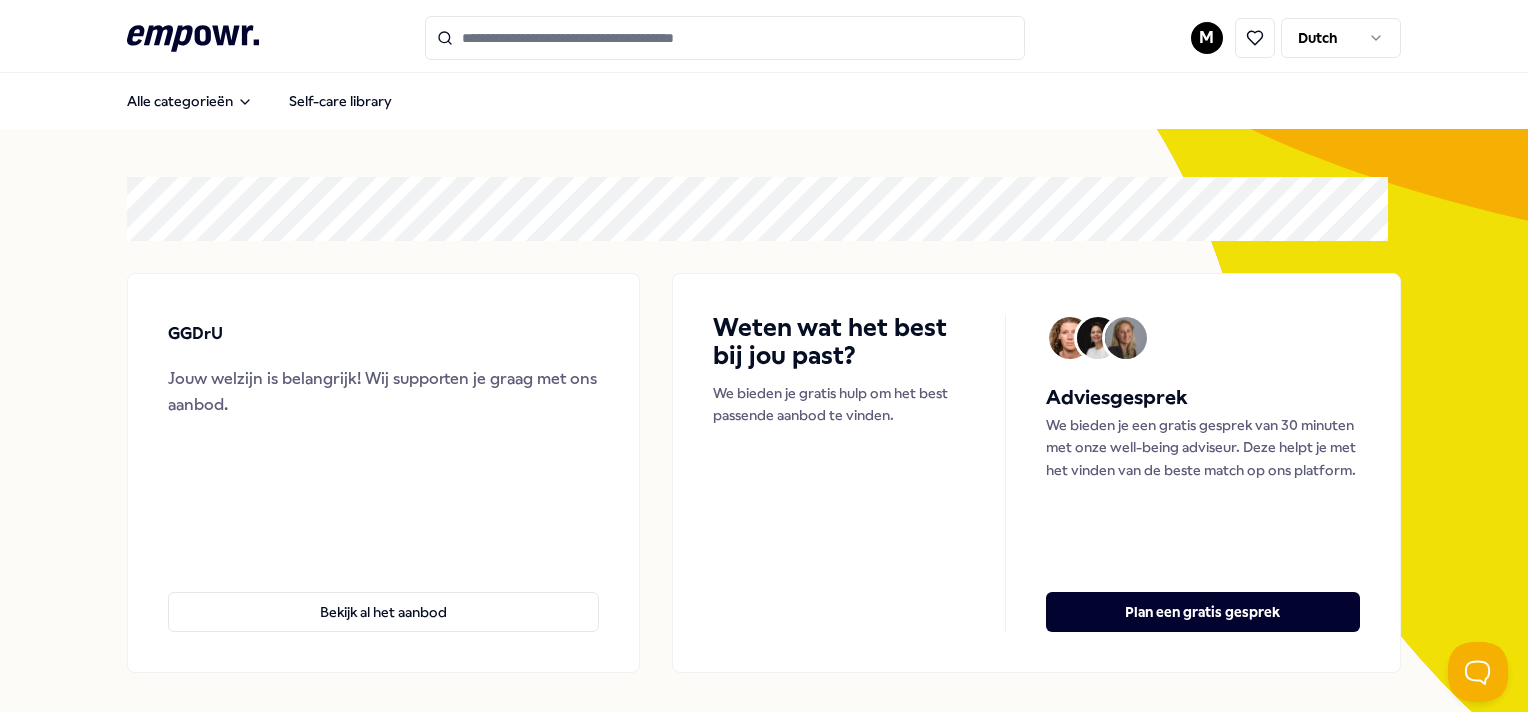 scroll, scrollTop: 0, scrollLeft: 0, axis: both 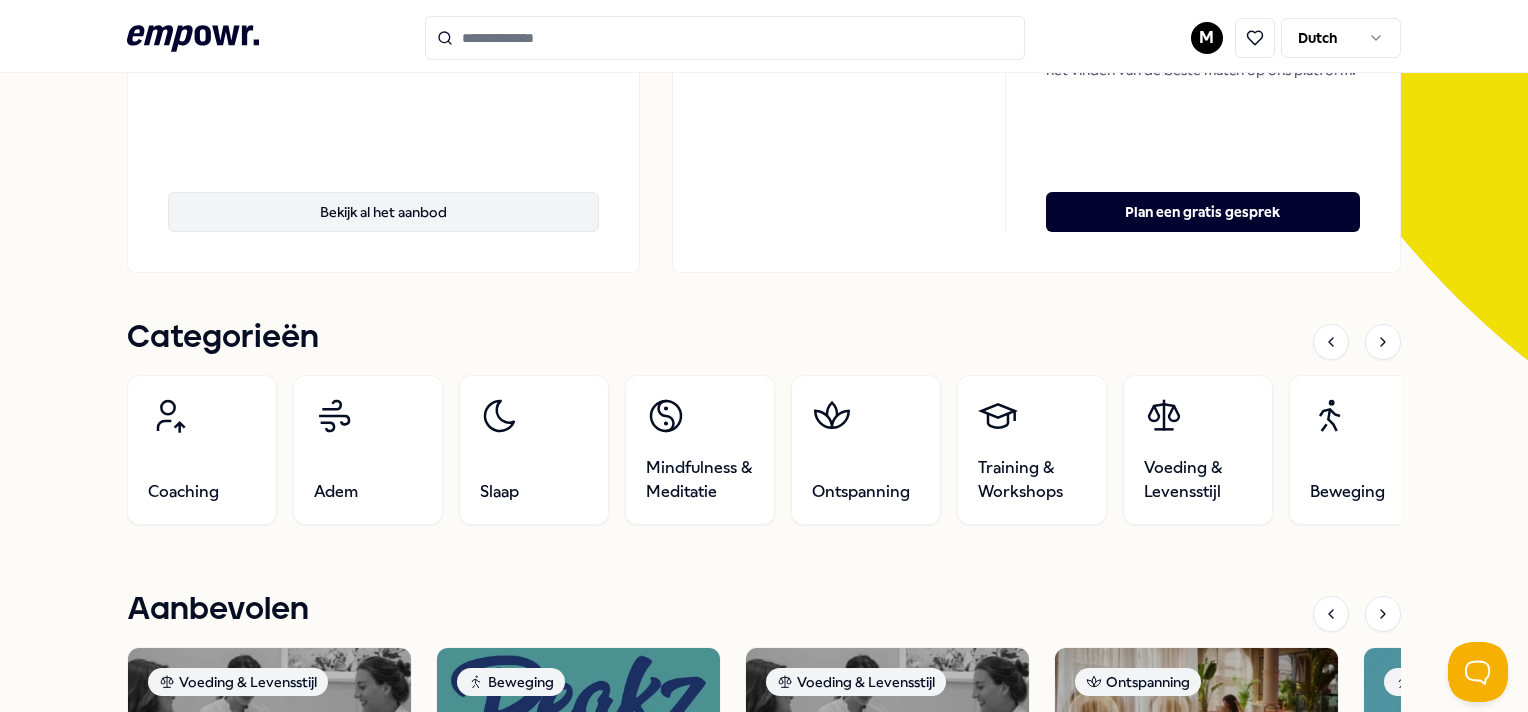 click on "Bekijk al het aanbod" at bounding box center [383, 212] 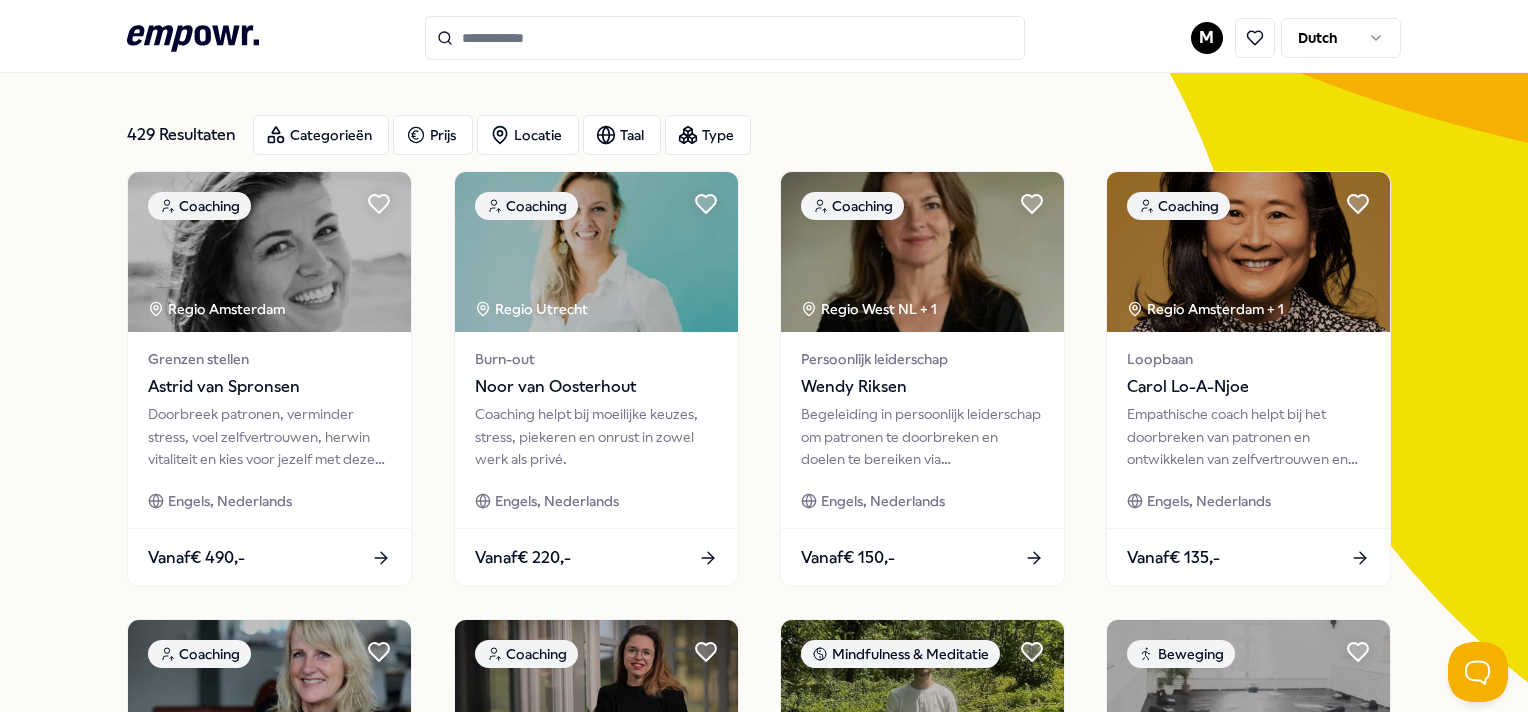 scroll, scrollTop: 0, scrollLeft: 0, axis: both 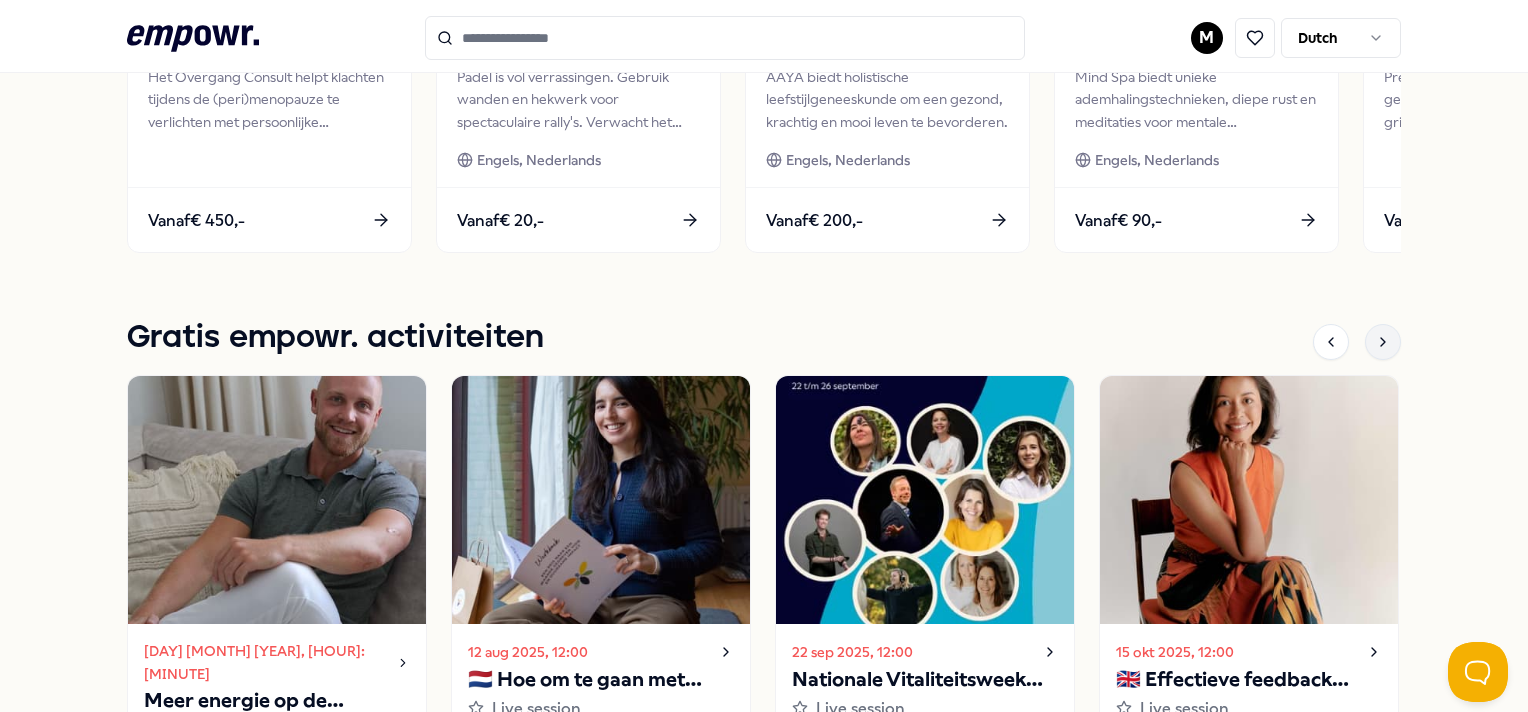 click 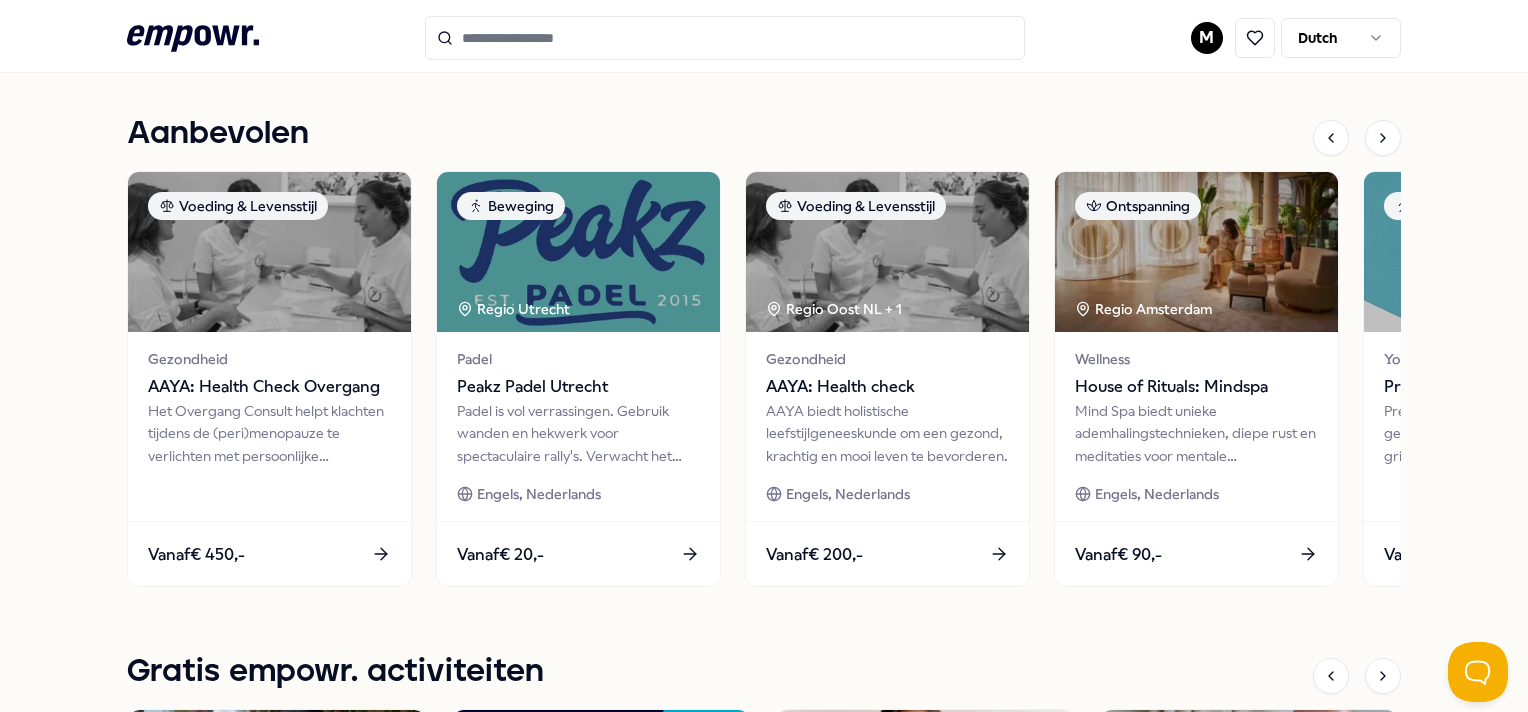 scroll, scrollTop: 910, scrollLeft: 0, axis: vertical 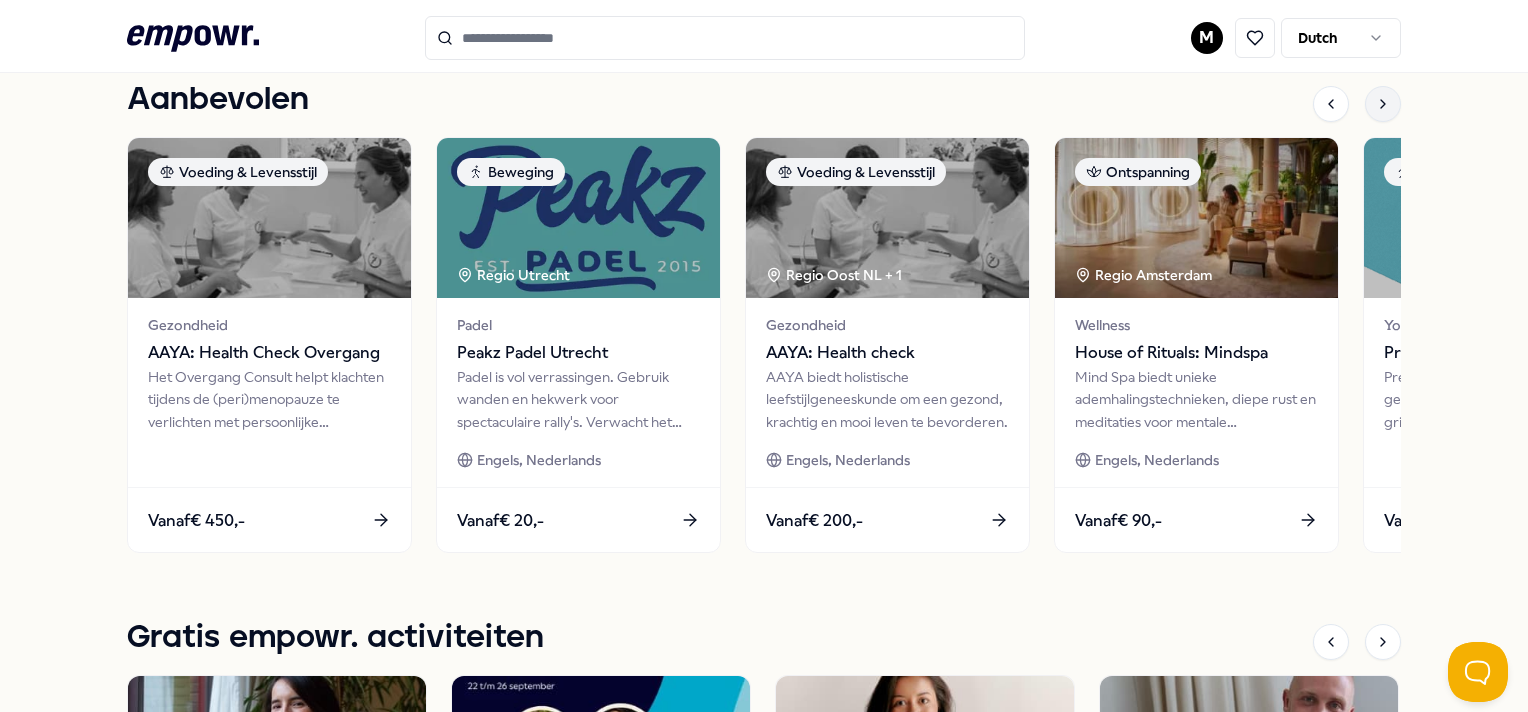 click at bounding box center (1383, 104) 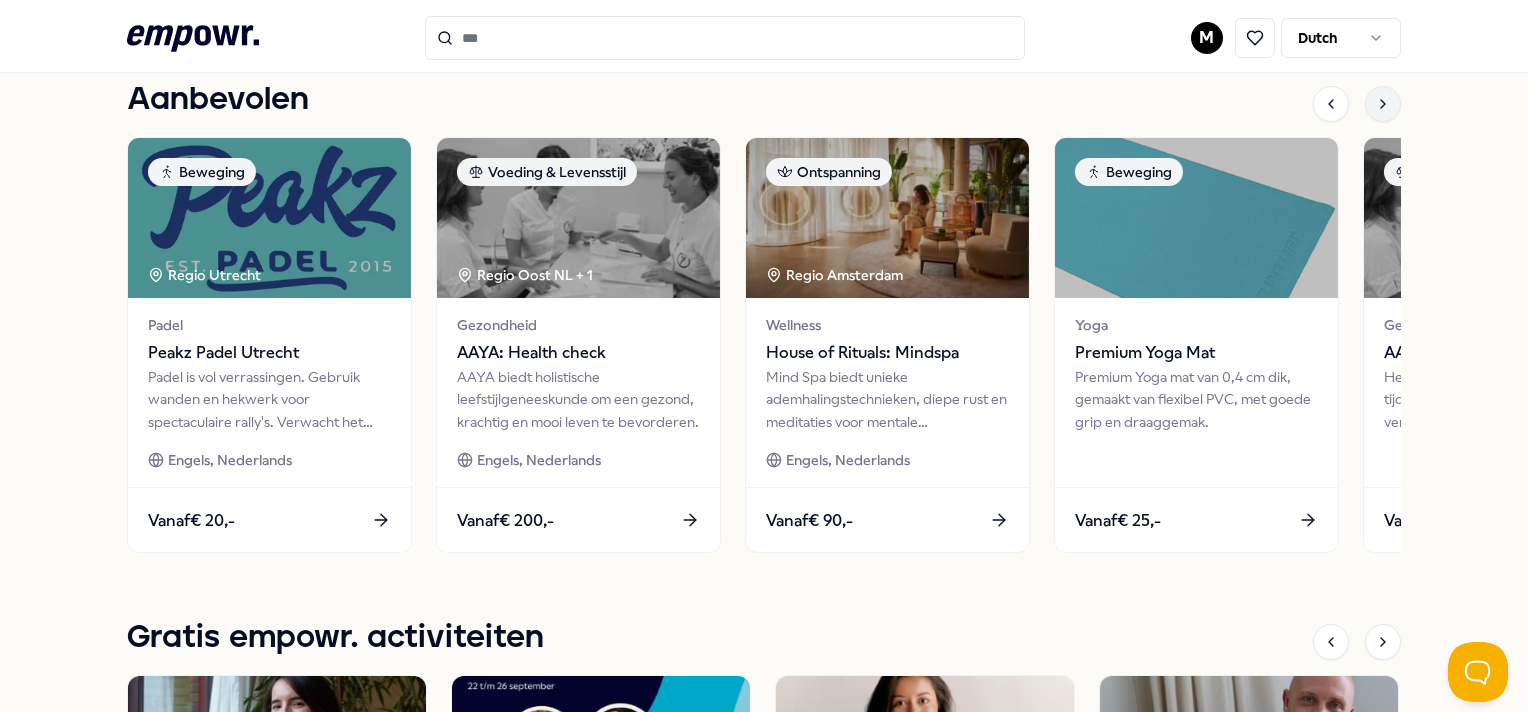 click at bounding box center [1383, 104] 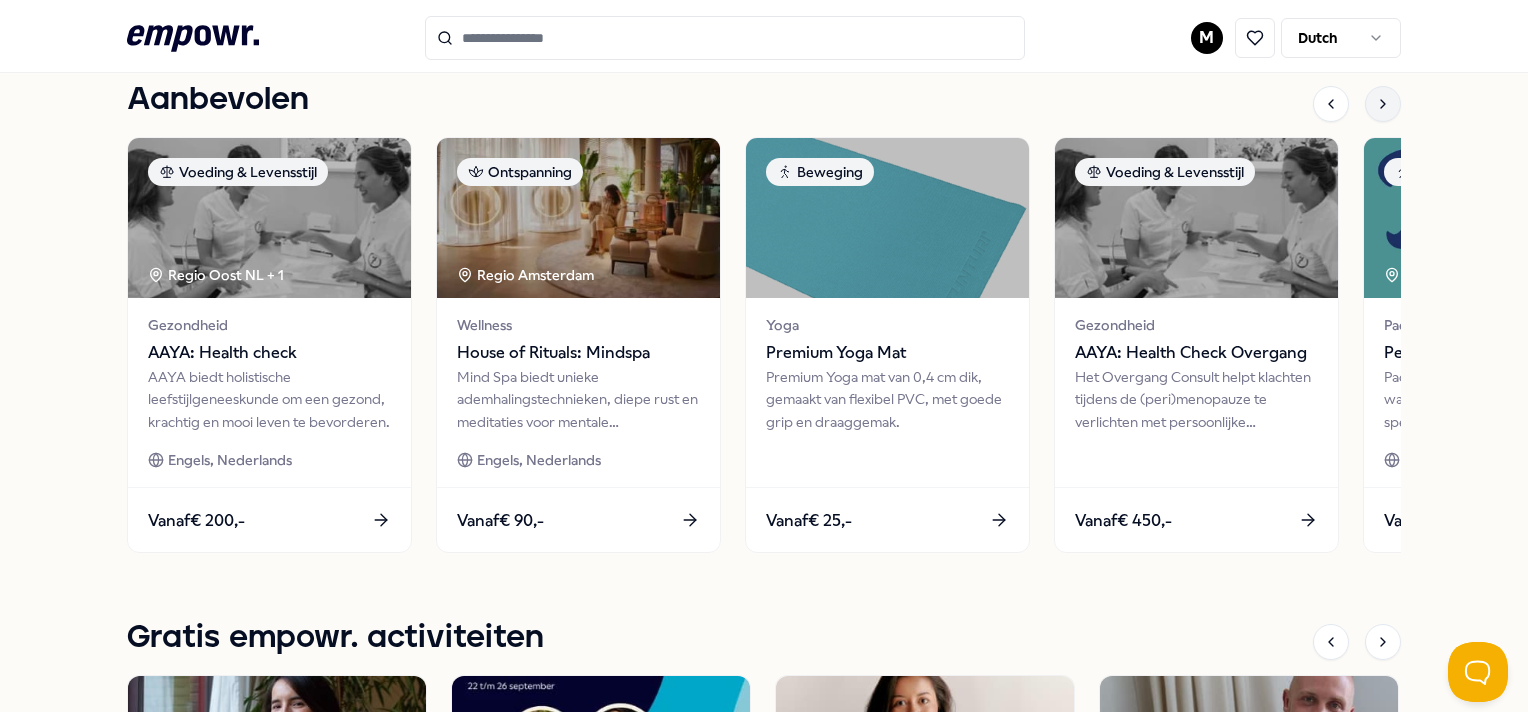 click at bounding box center [1383, 104] 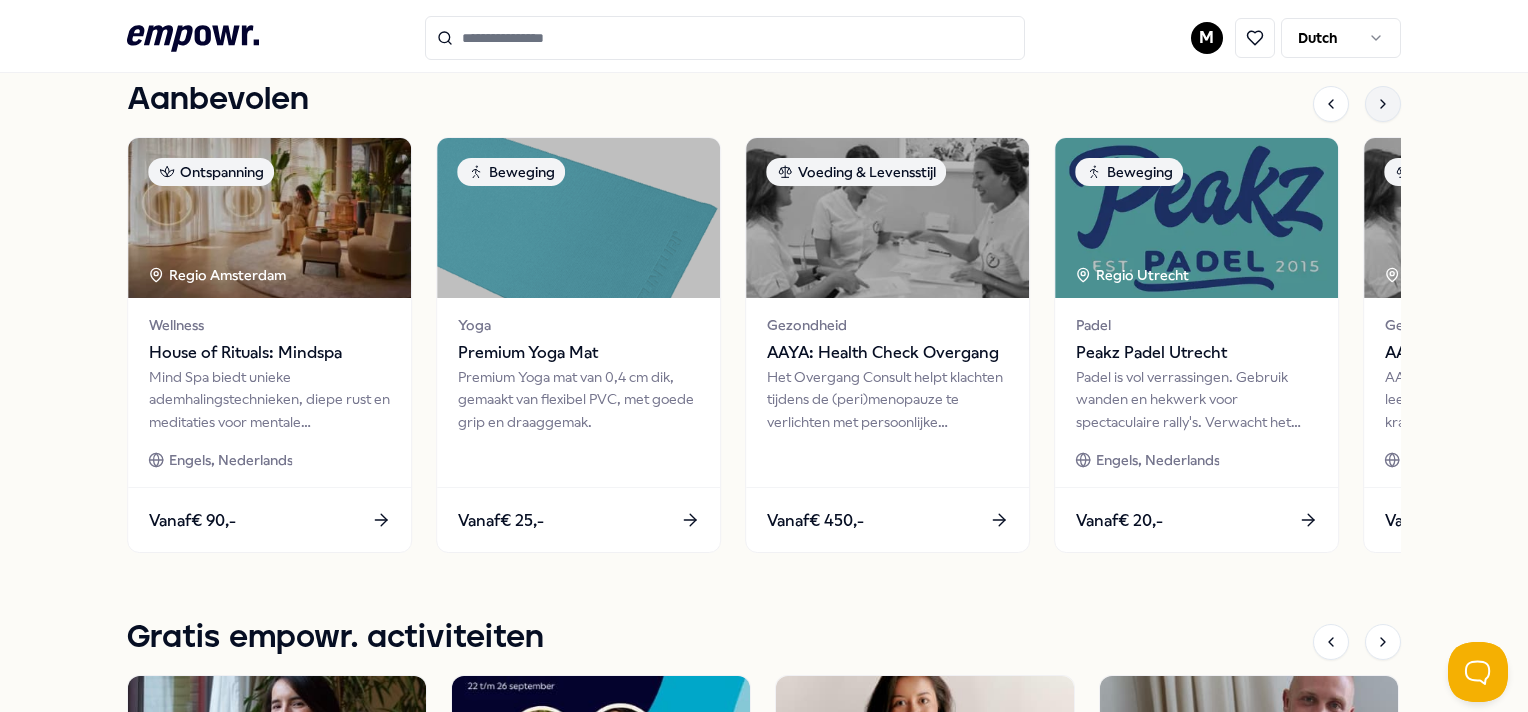 click at bounding box center (1383, 104) 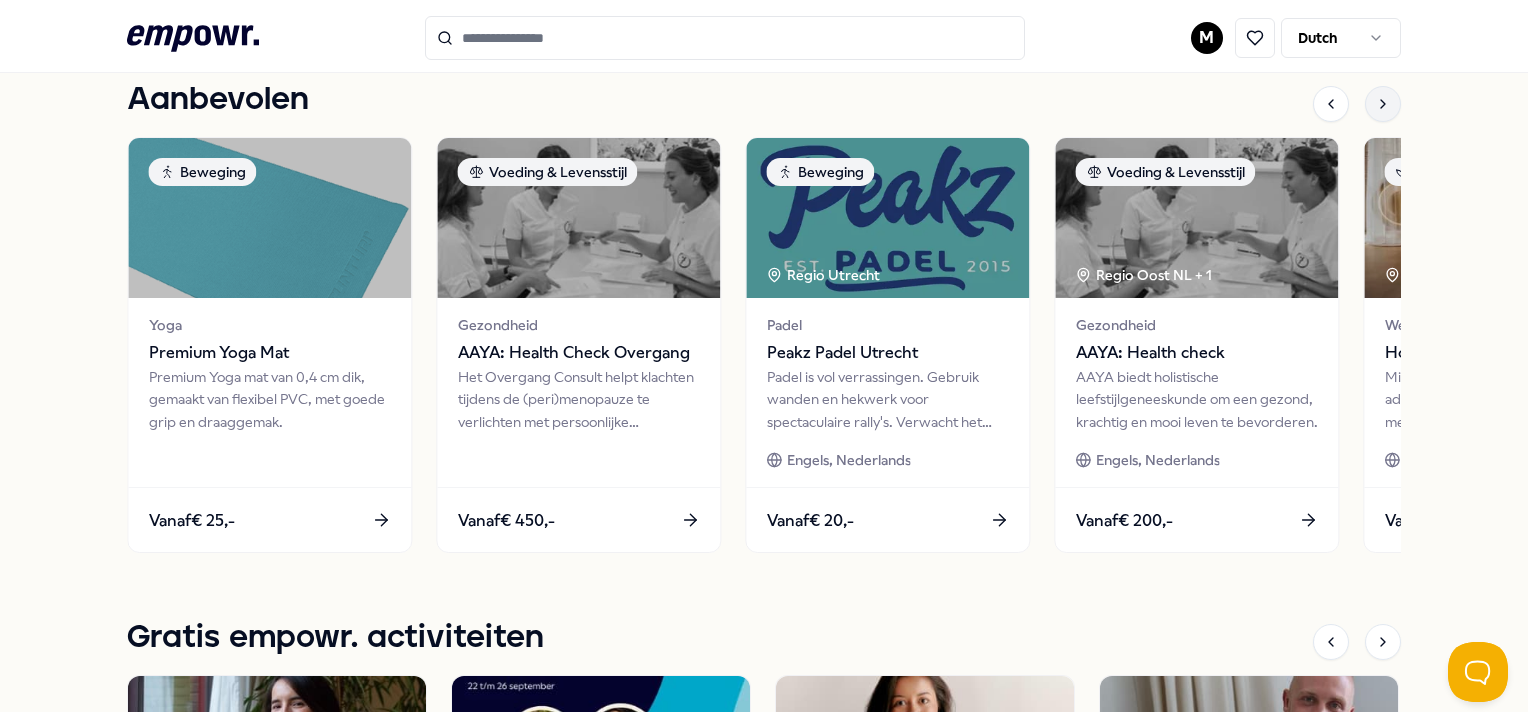 click at bounding box center [1383, 104] 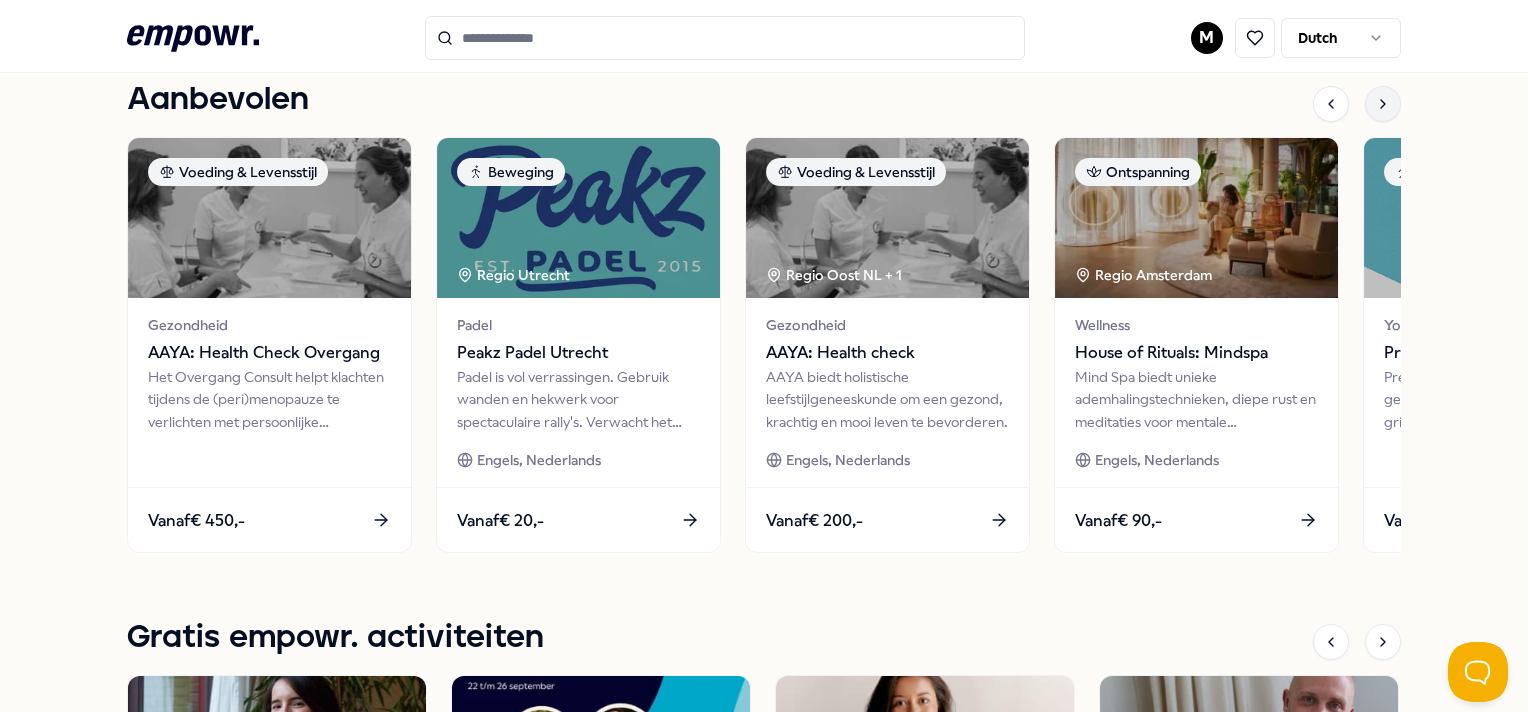click at bounding box center [1383, 104] 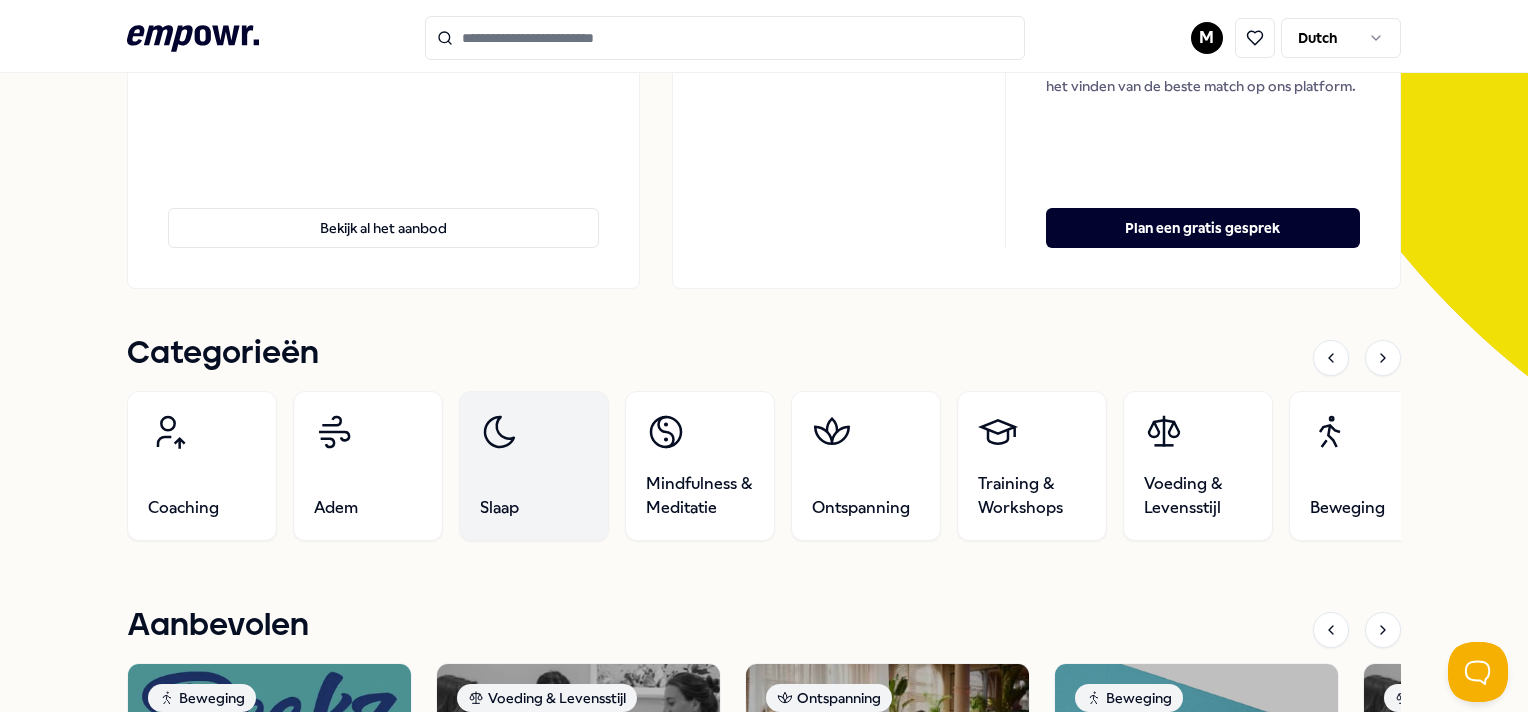 scroll, scrollTop: 500, scrollLeft: 0, axis: vertical 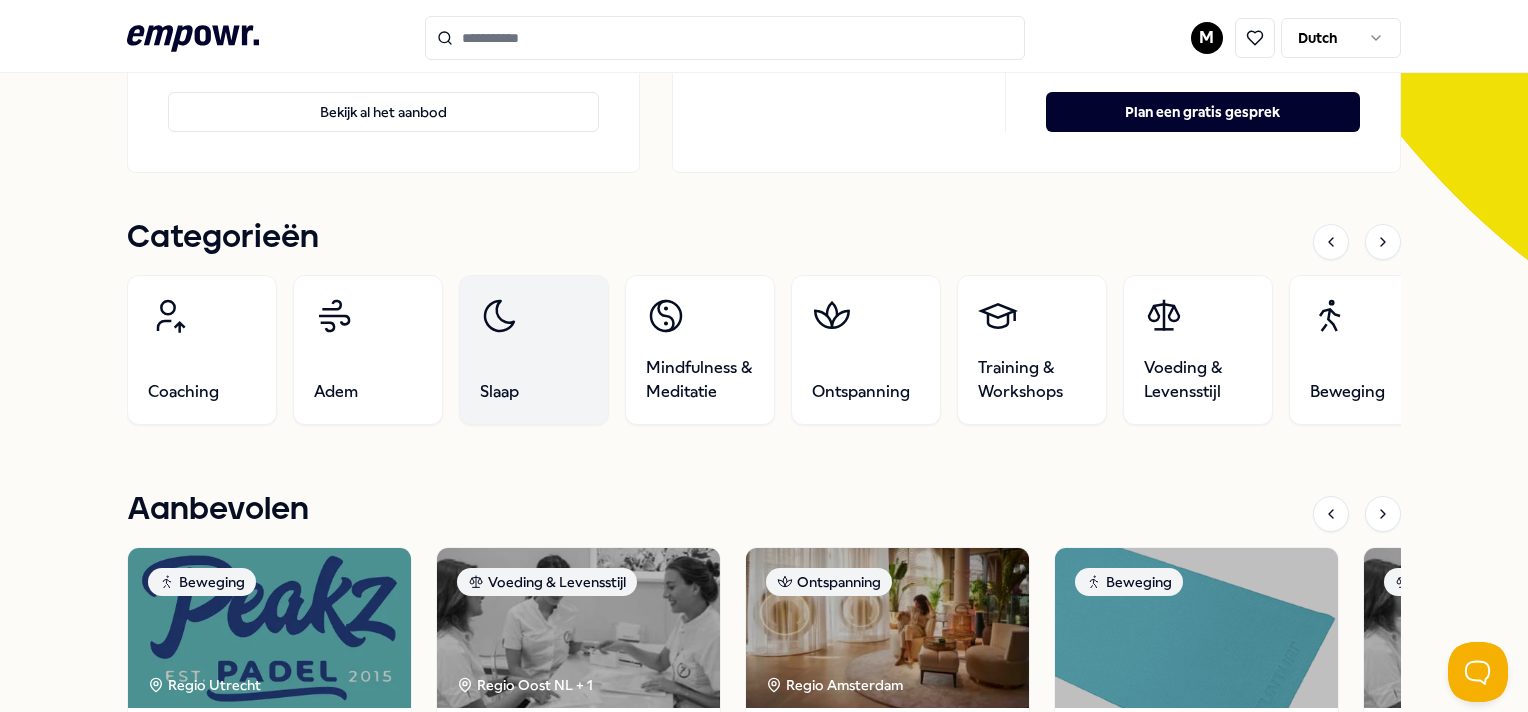 click on "Slaap" at bounding box center [499, 392] 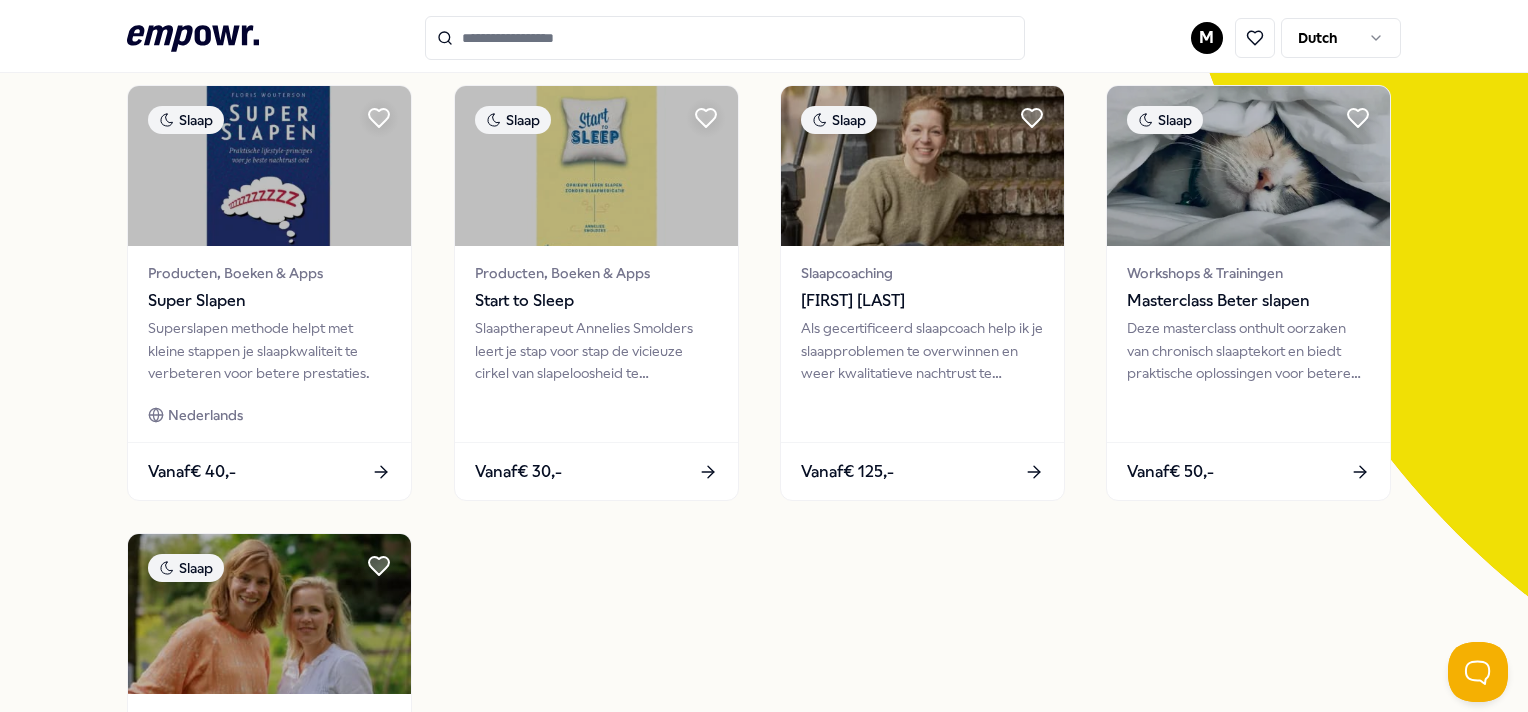 scroll, scrollTop: 128, scrollLeft: 0, axis: vertical 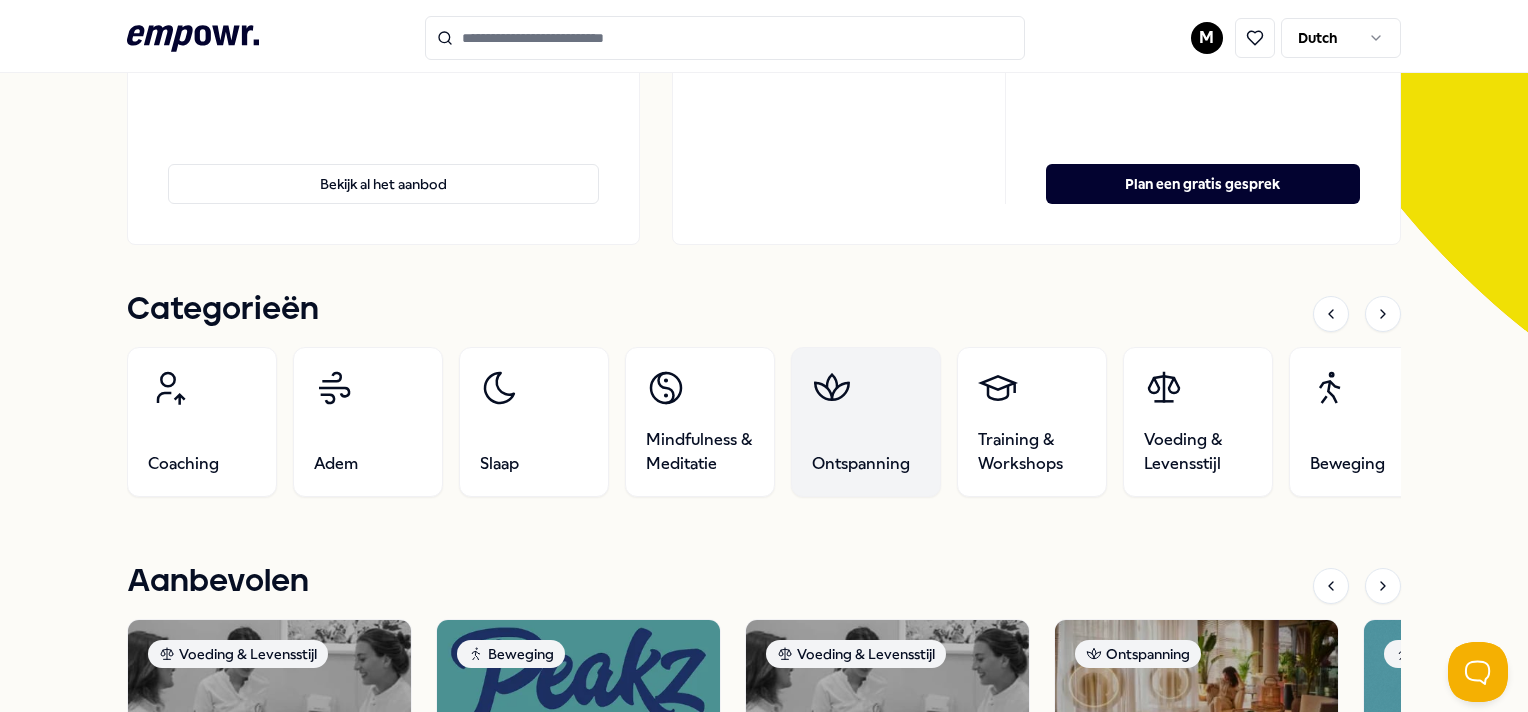 click on "Ontspanning" at bounding box center [866, 422] 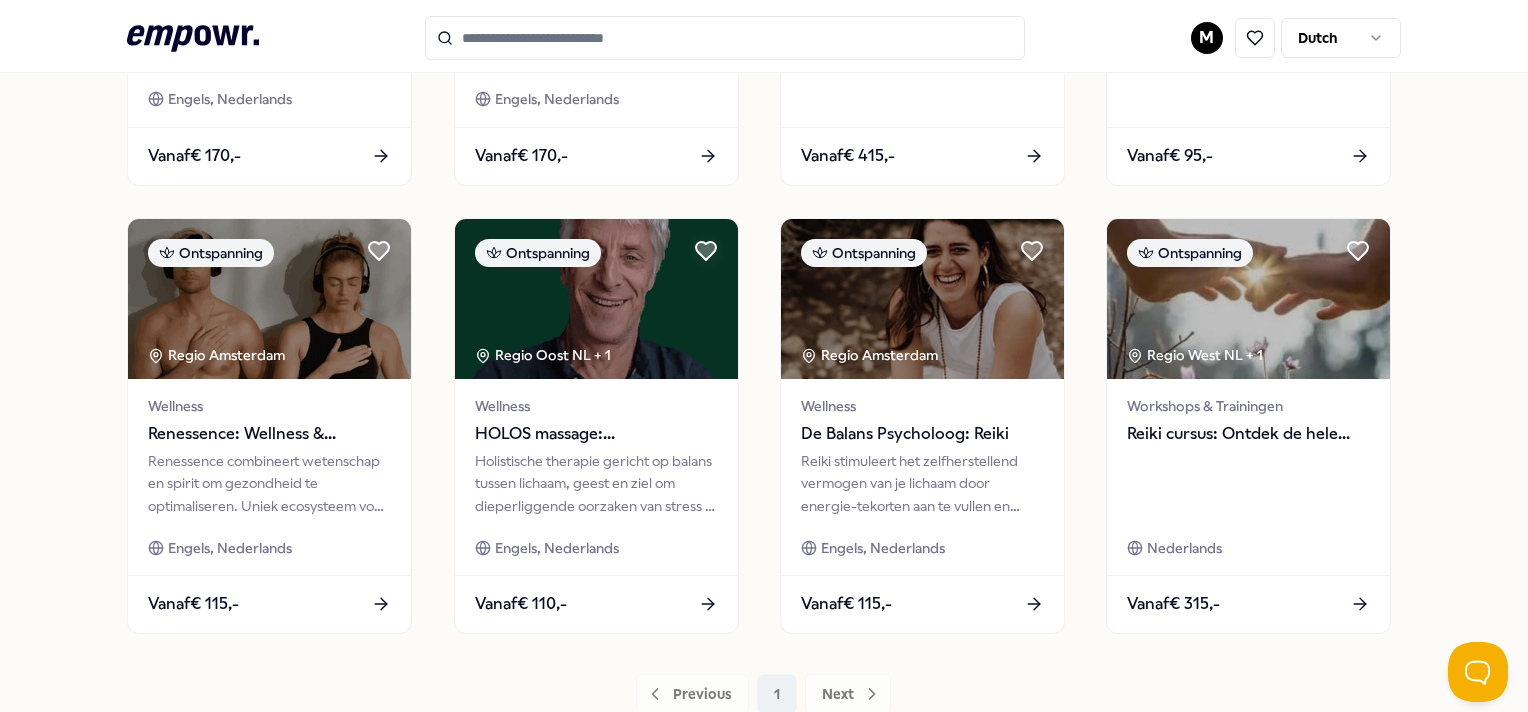 scroll, scrollTop: 1028, scrollLeft: 0, axis: vertical 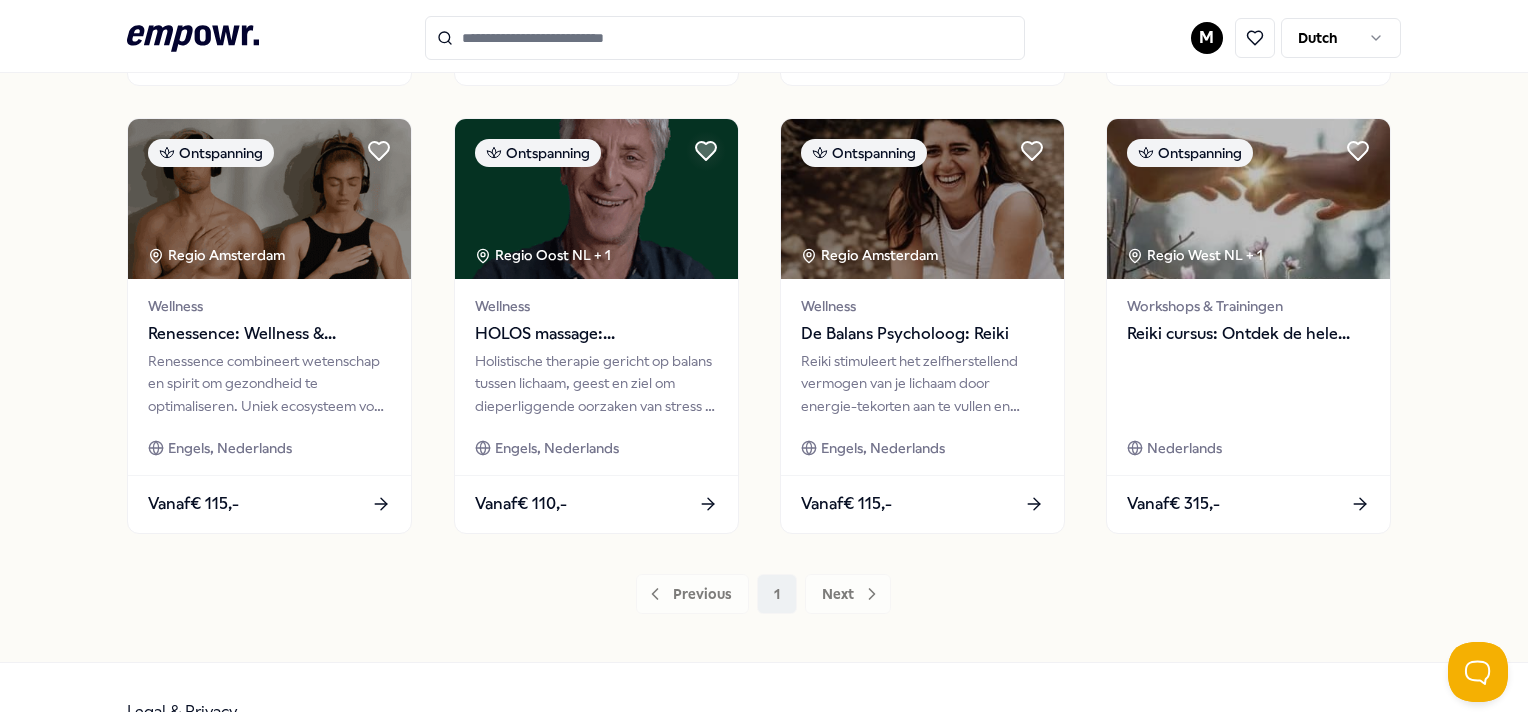 click on "Previous 1 Next" at bounding box center [763, 594] 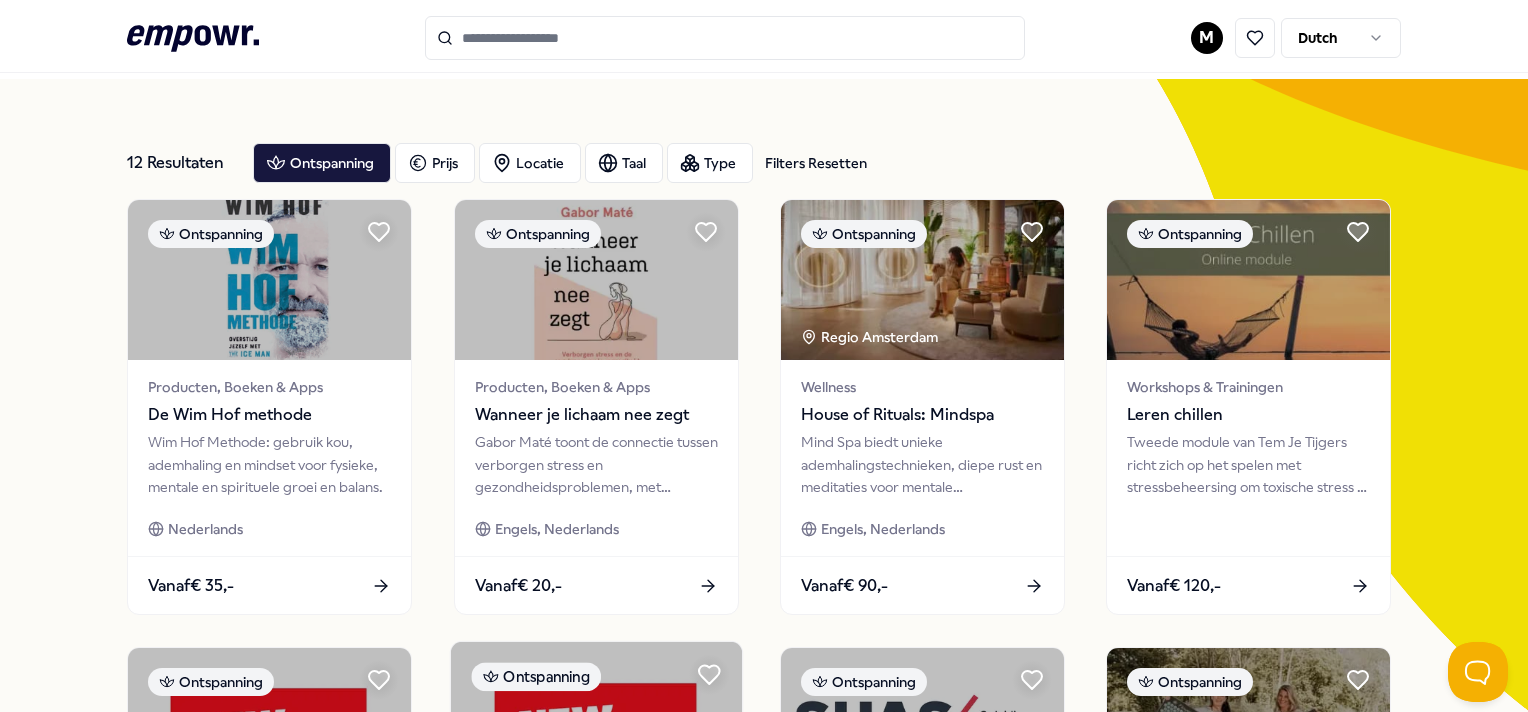 scroll, scrollTop: 0, scrollLeft: 0, axis: both 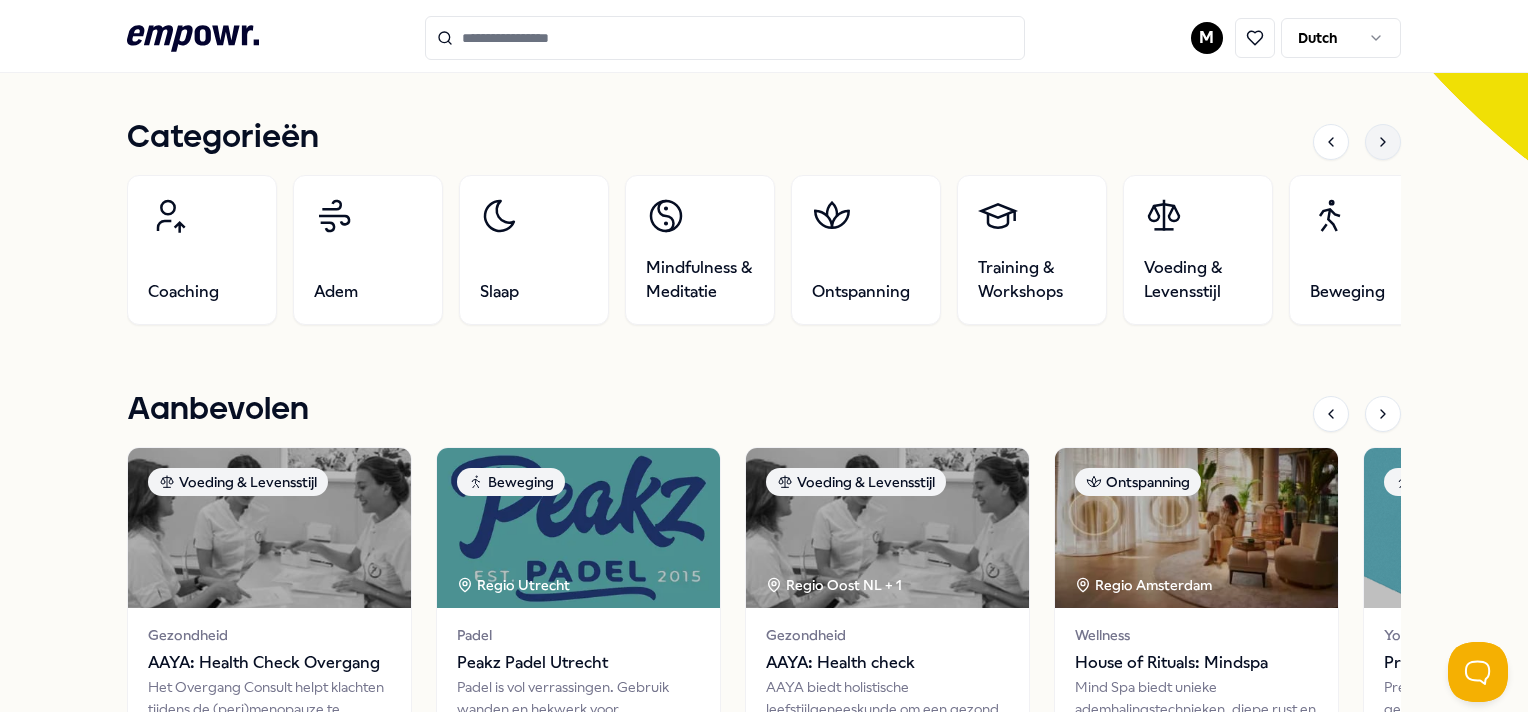 click at bounding box center [1383, 142] 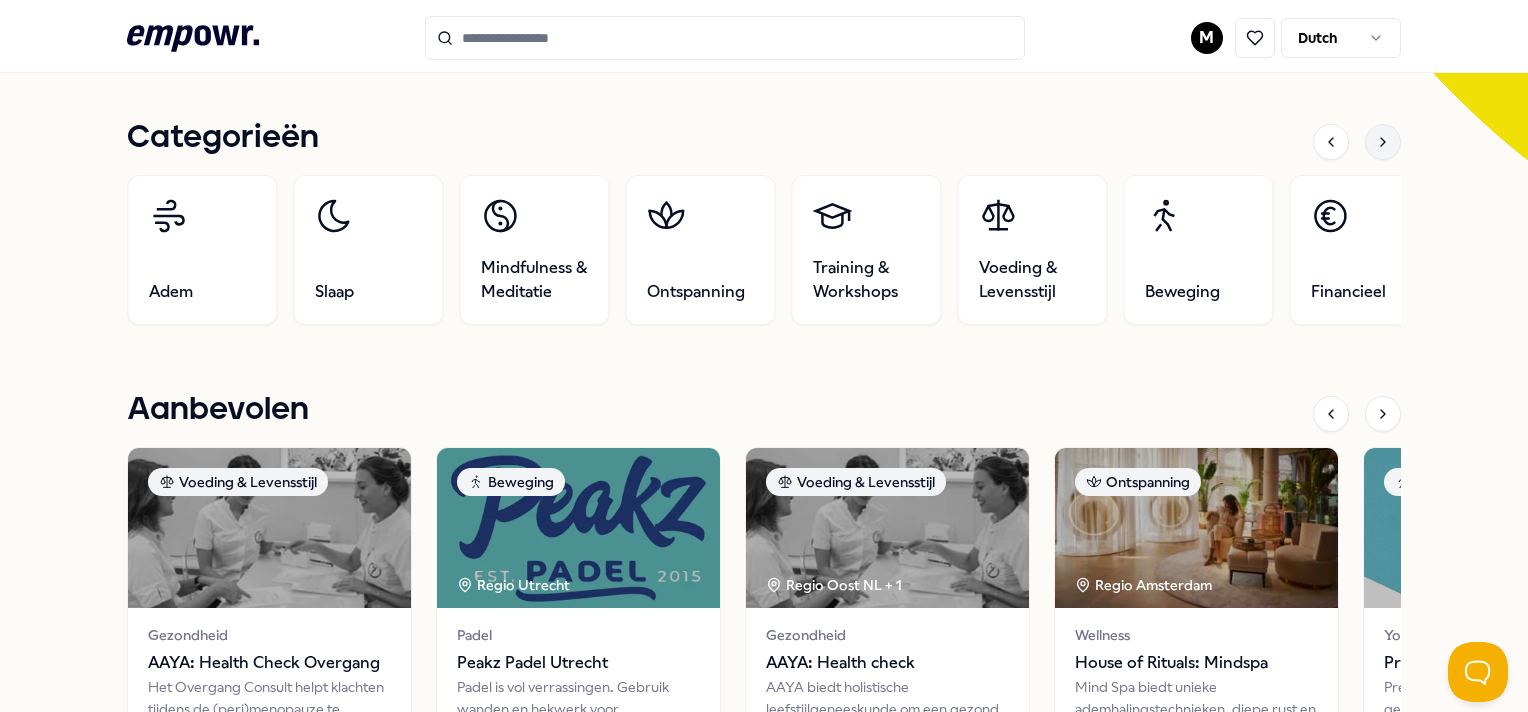 click at bounding box center [1383, 142] 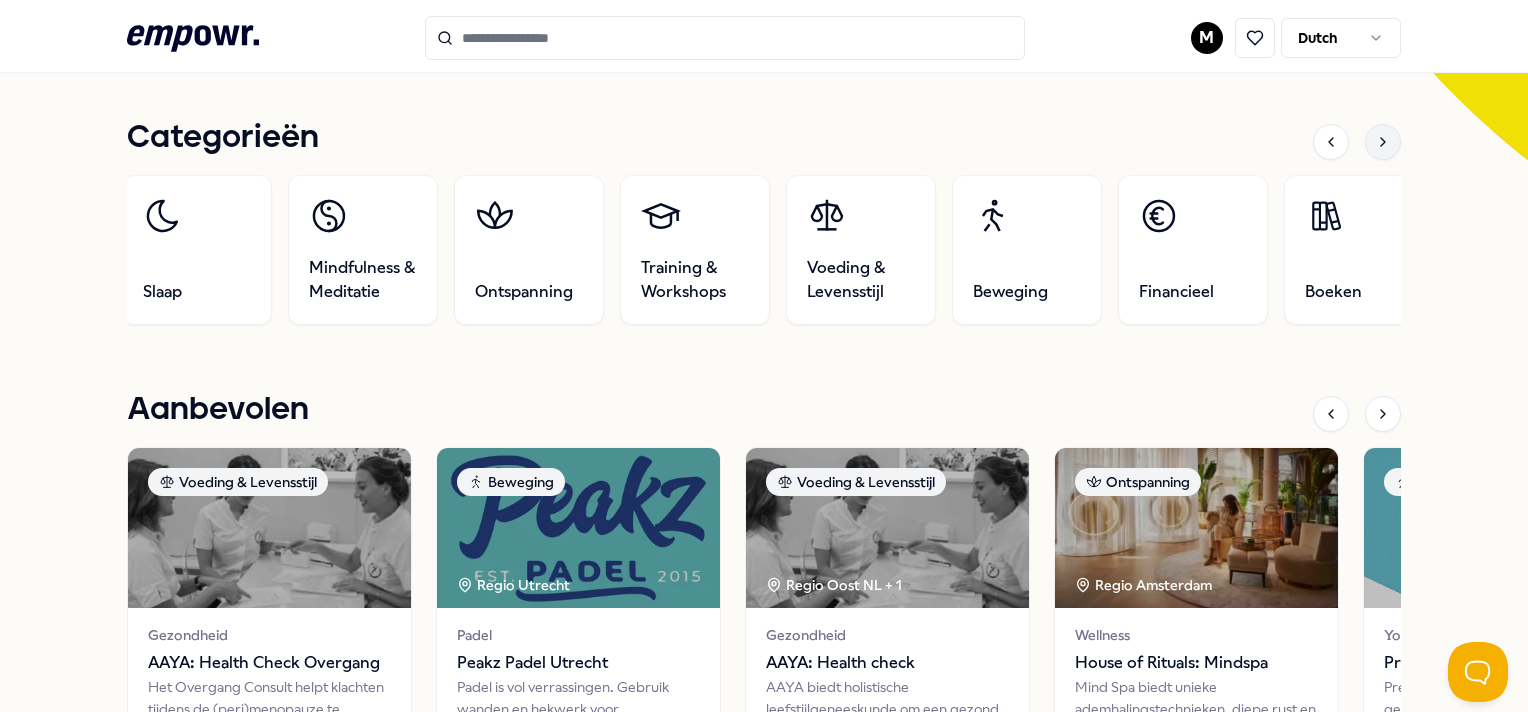 click at bounding box center (1383, 142) 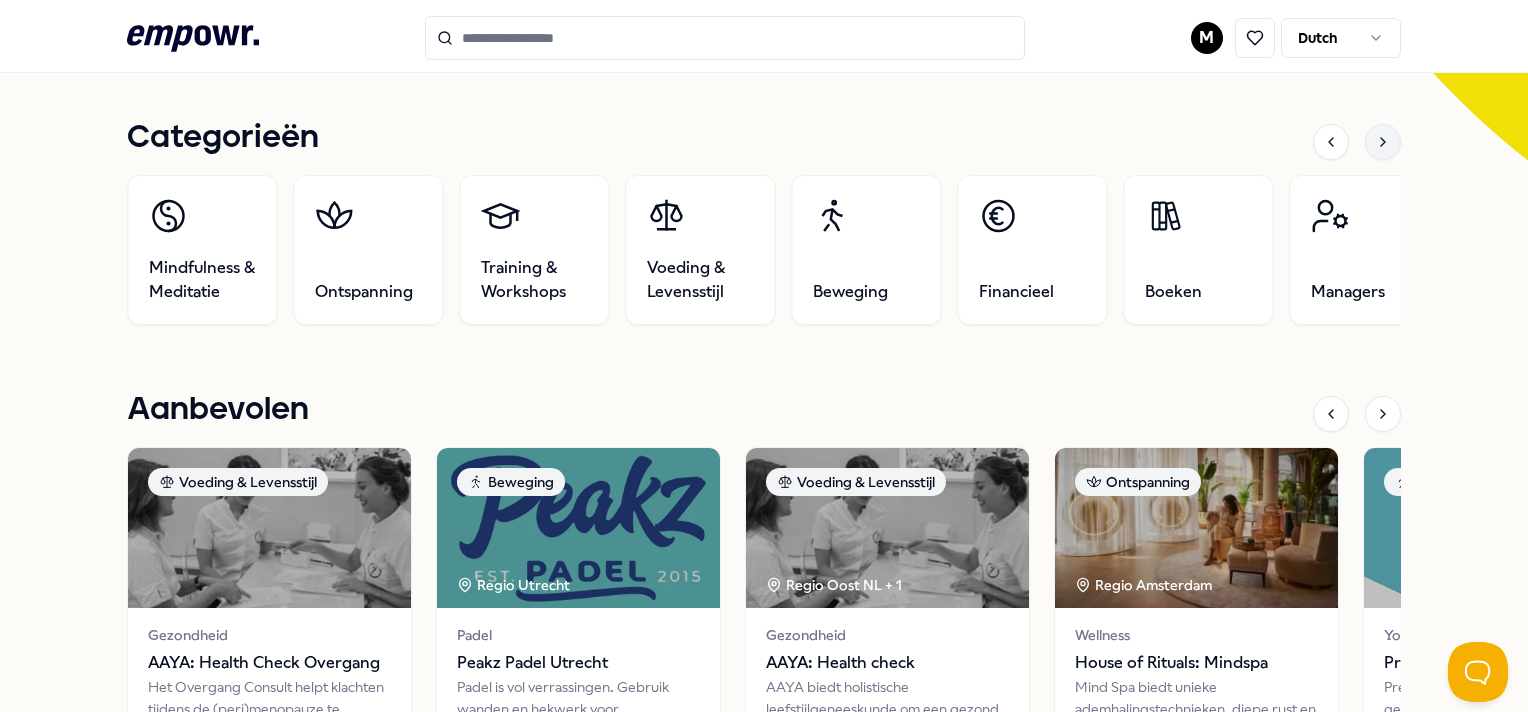 click at bounding box center (1383, 142) 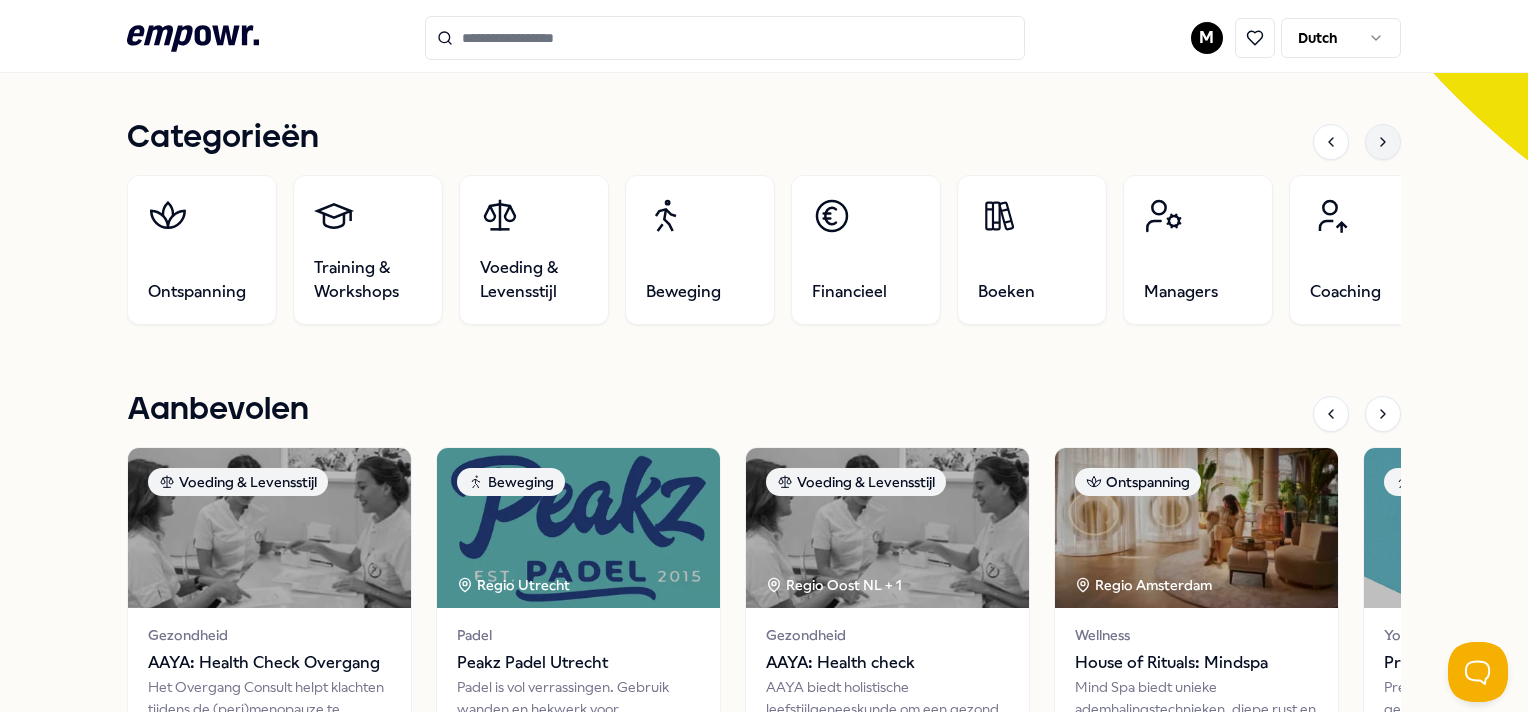 click at bounding box center [1383, 142] 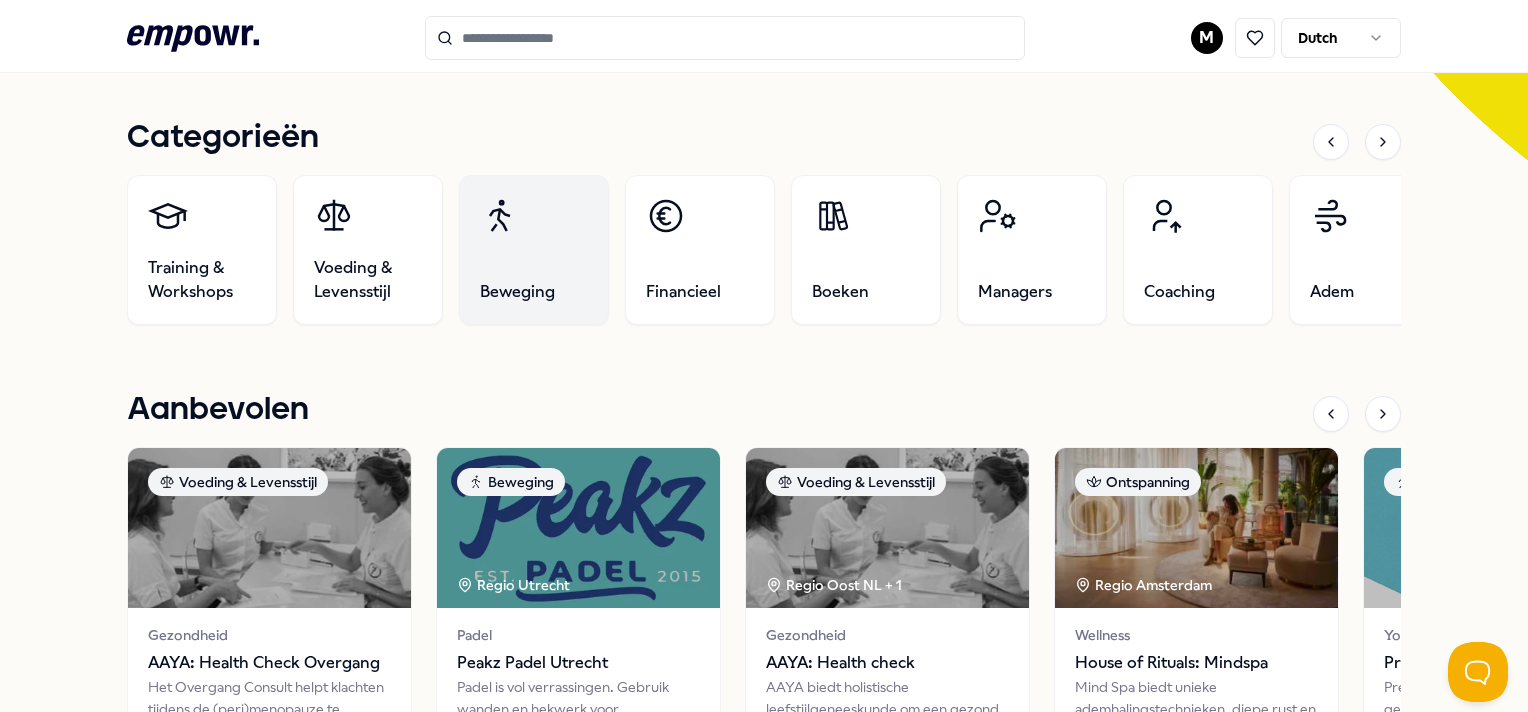 click on "Beweging" at bounding box center [517, 292] 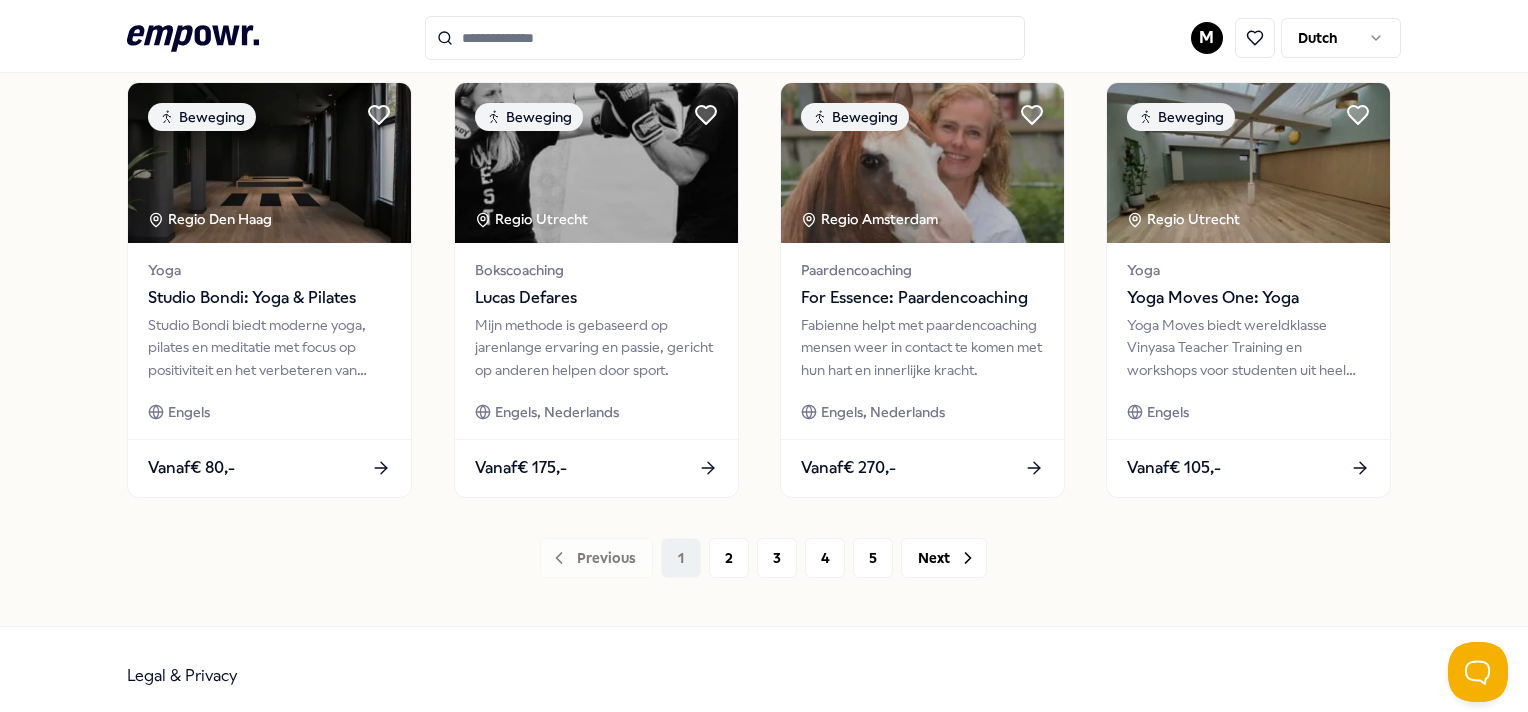 scroll, scrollTop: 1076, scrollLeft: 0, axis: vertical 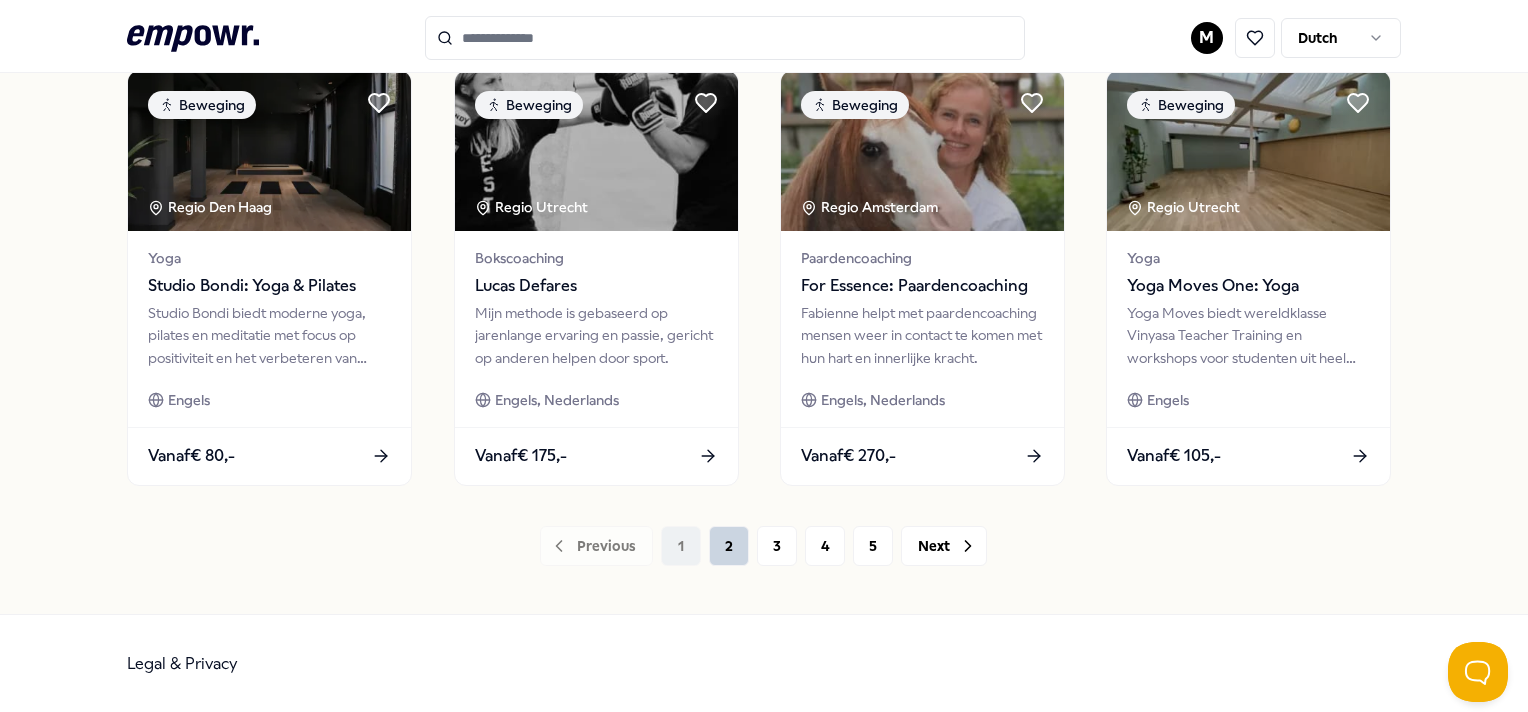 click on "2" at bounding box center (729, 546) 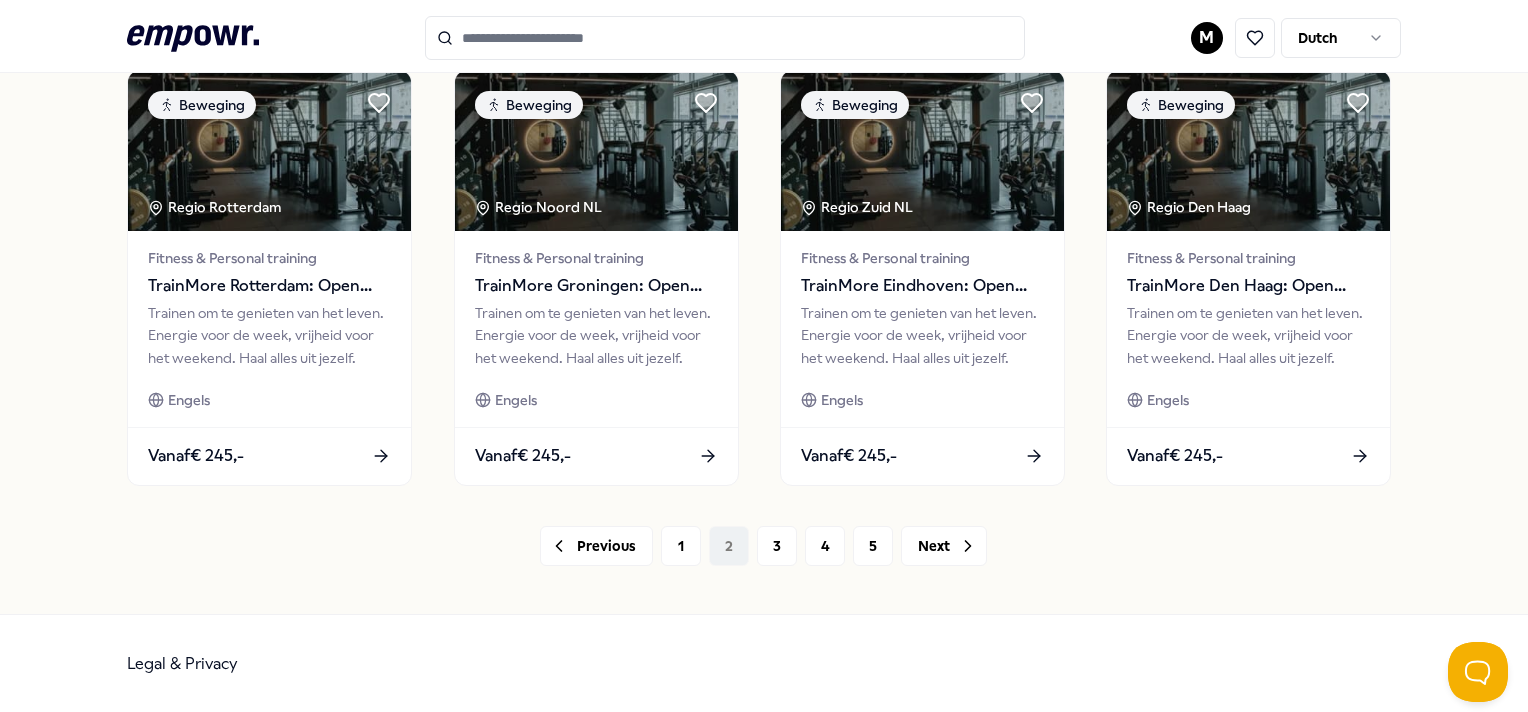 click on "59 Resultaten Filters Resetten Beweging Prijs Locatie Taal Type Filters Resetten Beweging Regio [STATE]    Yoga Yoga Moves Hot: Hot Yoga Yoga Moves biedt wereldklasse Vinyasa Teacher Training en workshops voor
studenten uit heel Europa. Engels Vanaf  €  105,- Beweging Regio [STATE]    Yoga Yoga Moves Fly: Aerial yoga Yoga Moves helpt mensen energie te kanaliseren voor betere relaties met jezelf
en anderen. Engels Vanaf  €  105,- Beweging Fitness & Personal training Studio C: Online workout programma Hormoonvriendelijke workouts voor vrouwen, gericht op meer energie, een fit
lichaam en rust in het hoofd. Vanaf  €  90,- Beweging Fitness & Personal training Burnin Gym: Personal training Een uniek coachingstraject met sport en training om prestaties te verbeteren en
burn-out te overwinnen. Vanaf  €  145,- Beweging Yoga Premium Yoga Mat Premium Yoga mat van 0,4 cm dik, gemaakt van flexibel PVC, met goede grip en
draaggemak. Vanaf  €  25,- Beweging Fitness & Personal training Vanaf  €  400,- Beweging" at bounding box center [763, -167] 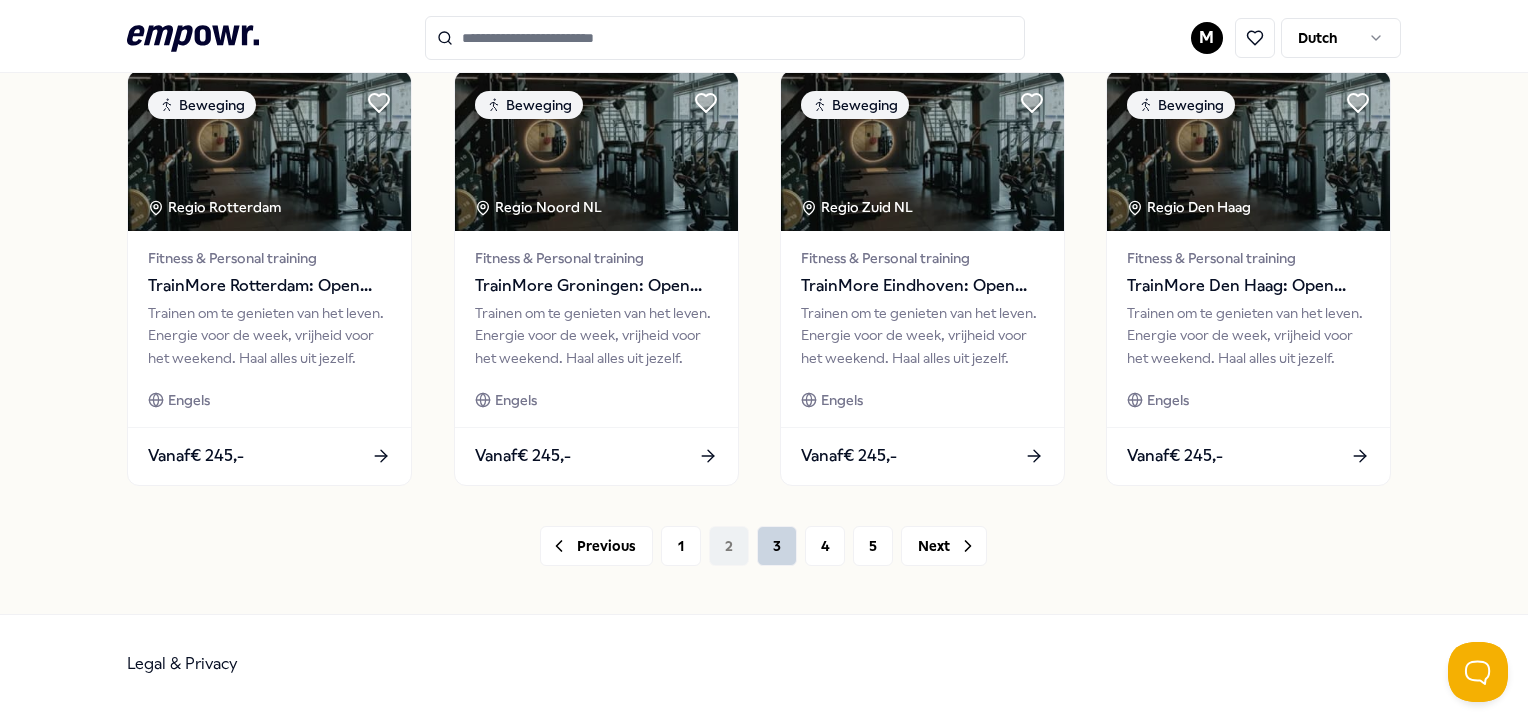 click on "3" at bounding box center [777, 546] 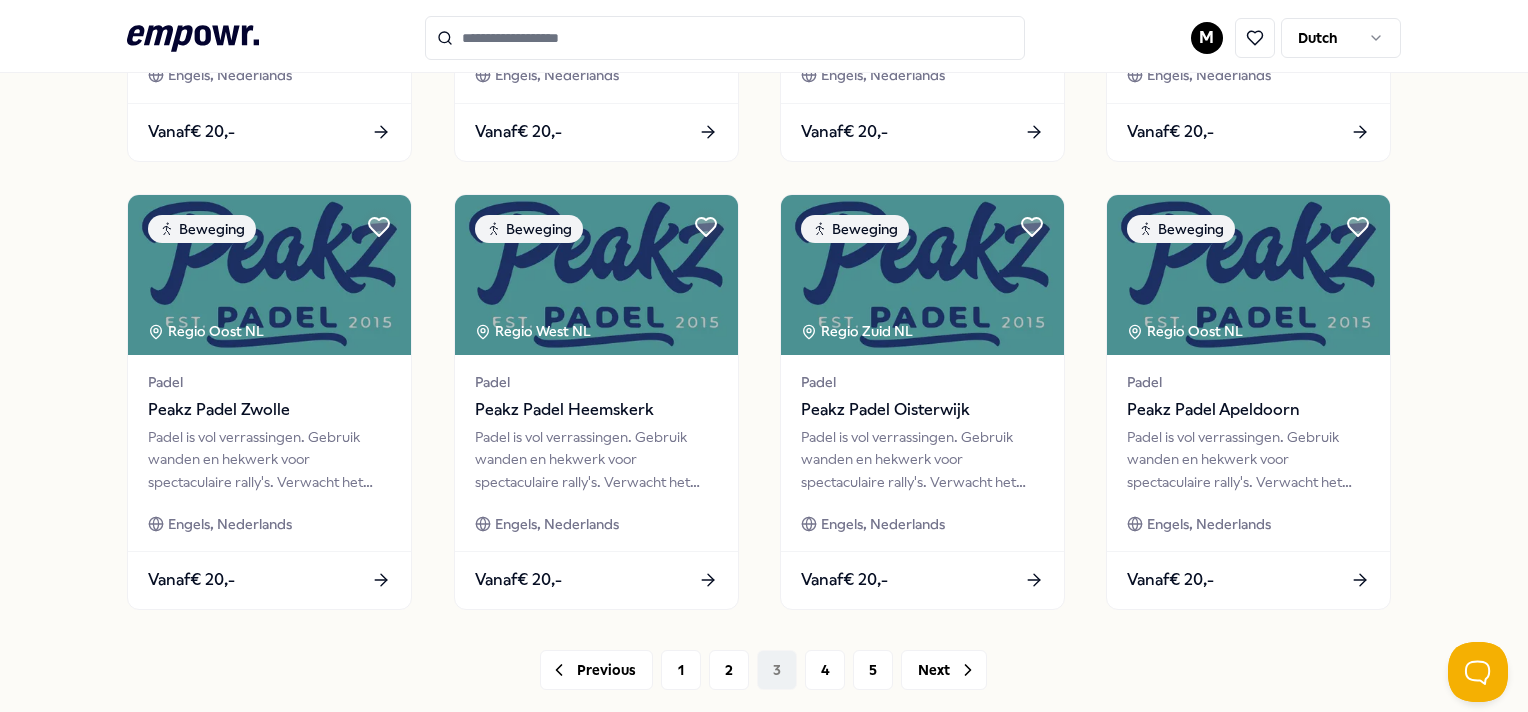 scroll, scrollTop: 1000, scrollLeft: 0, axis: vertical 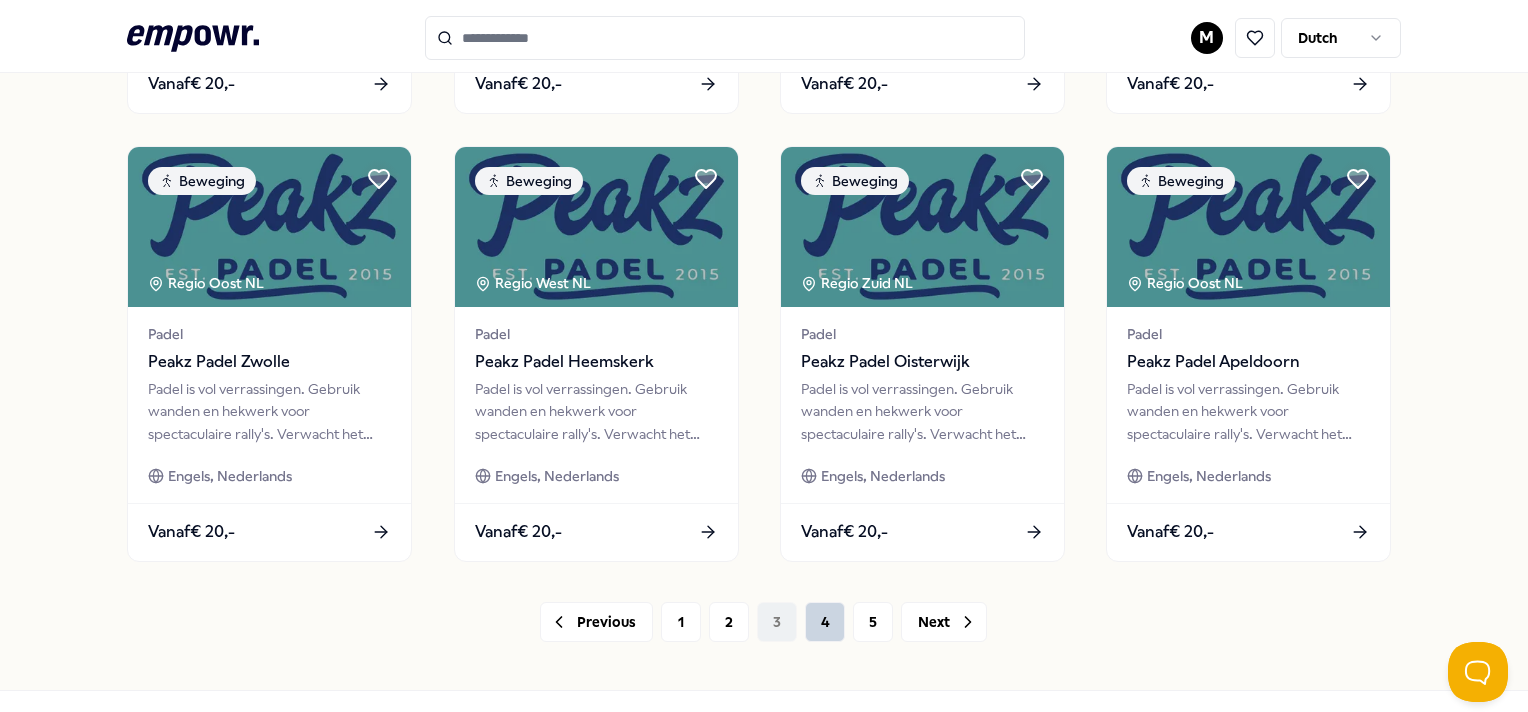 click on "4" at bounding box center [825, 622] 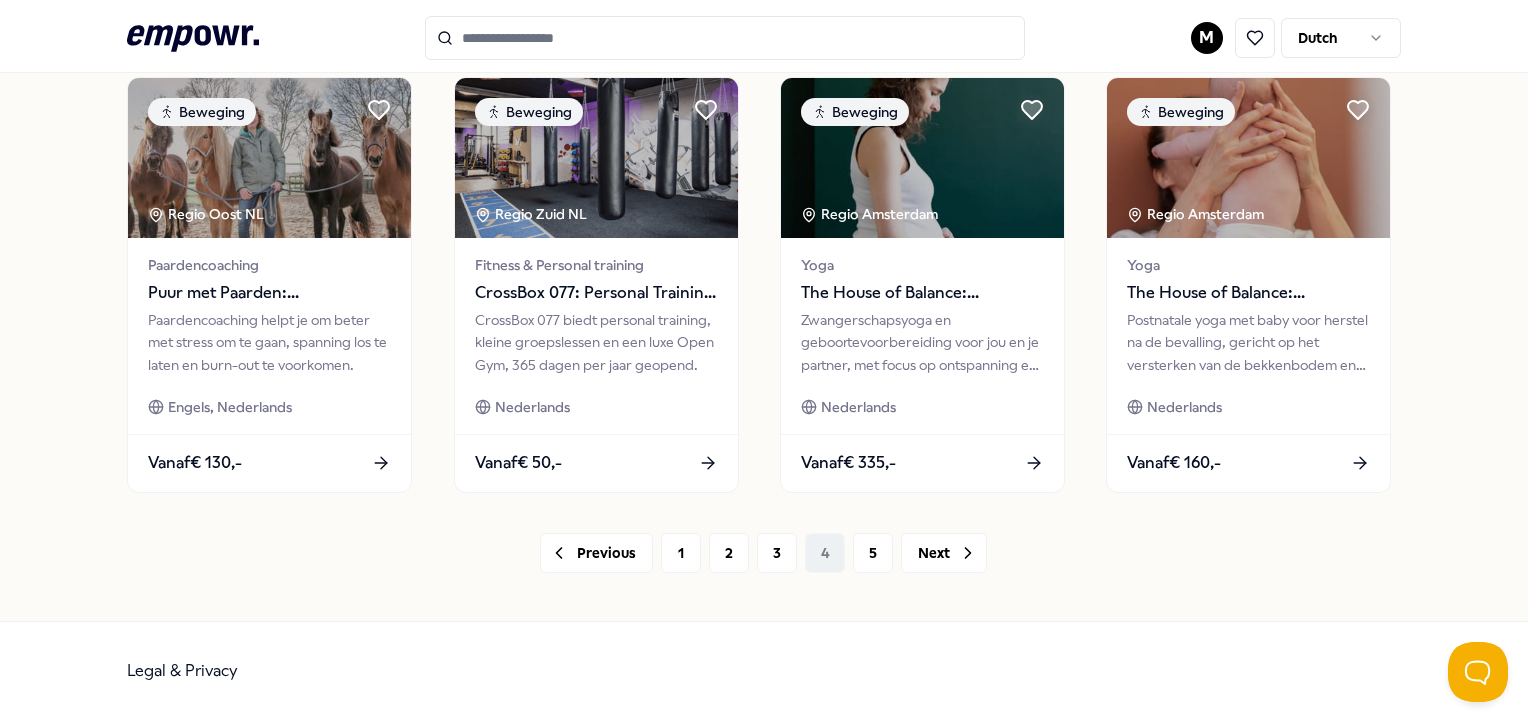 scroll, scrollTop: 1076, scrollLeft: 0, axis: vertical 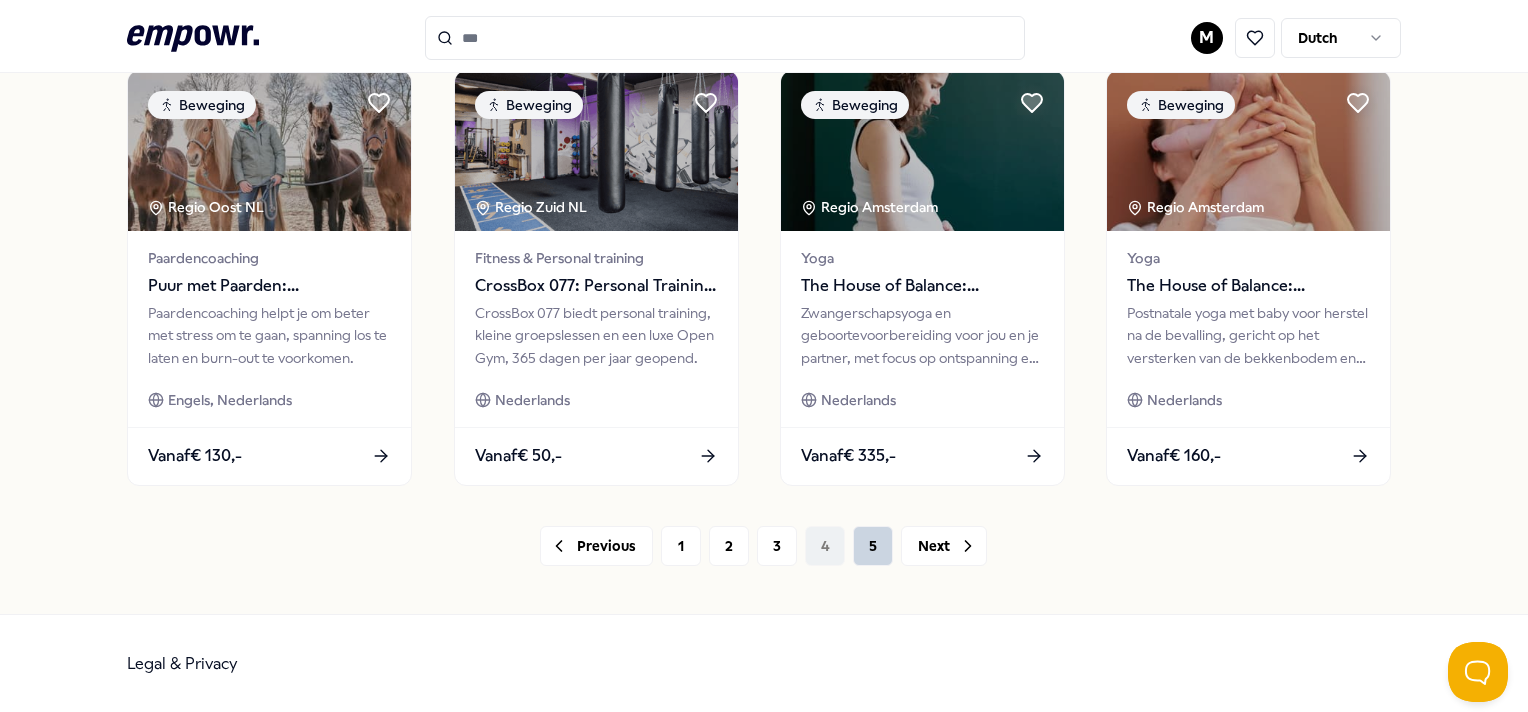 click on "5" at bounding box center (873, 546) 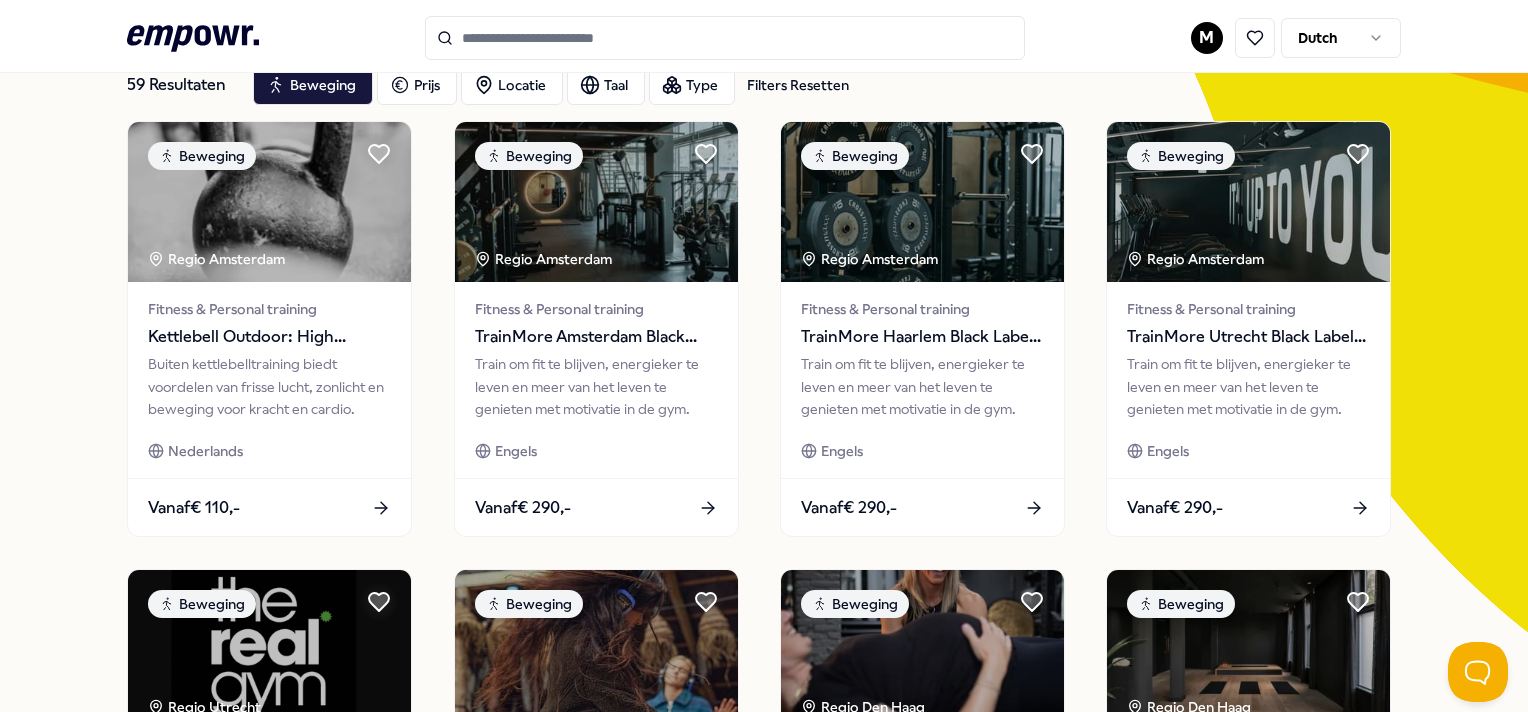 scroll, scrollTop: 0, scrollLeft: 0, axis: both 